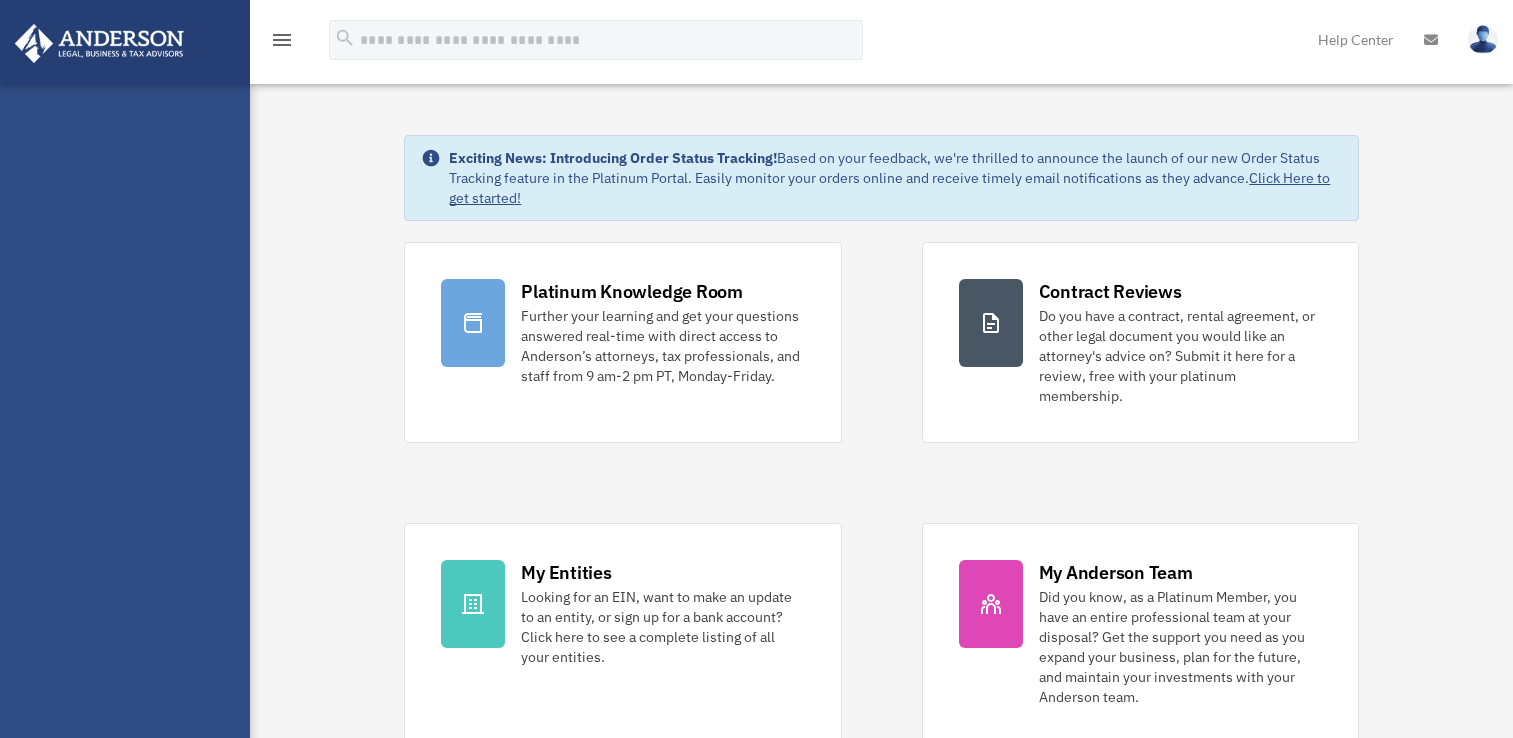 scroll, scrollTop: 0, scrollLeft: 0, axis: both 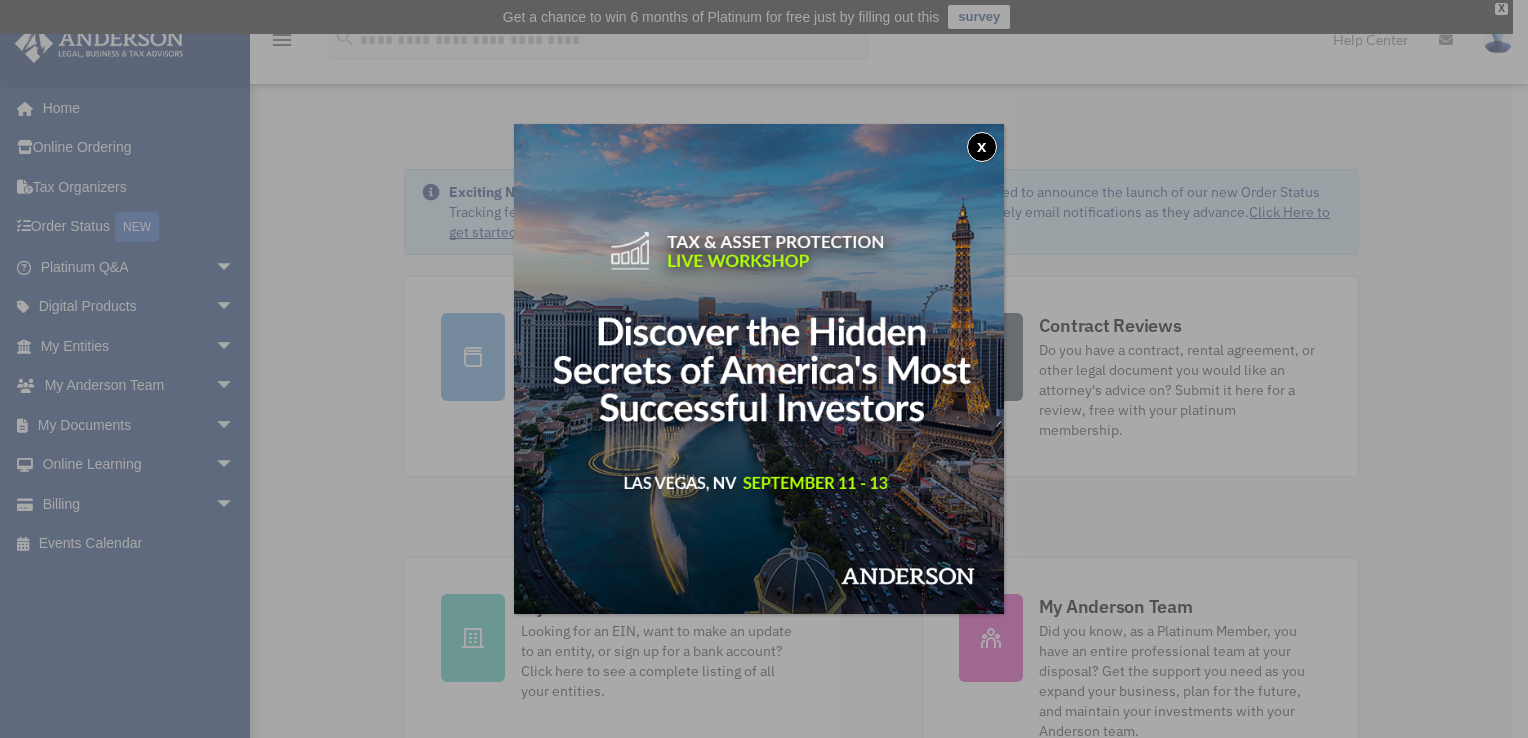 click on "x" at bounding box center (982, 147) 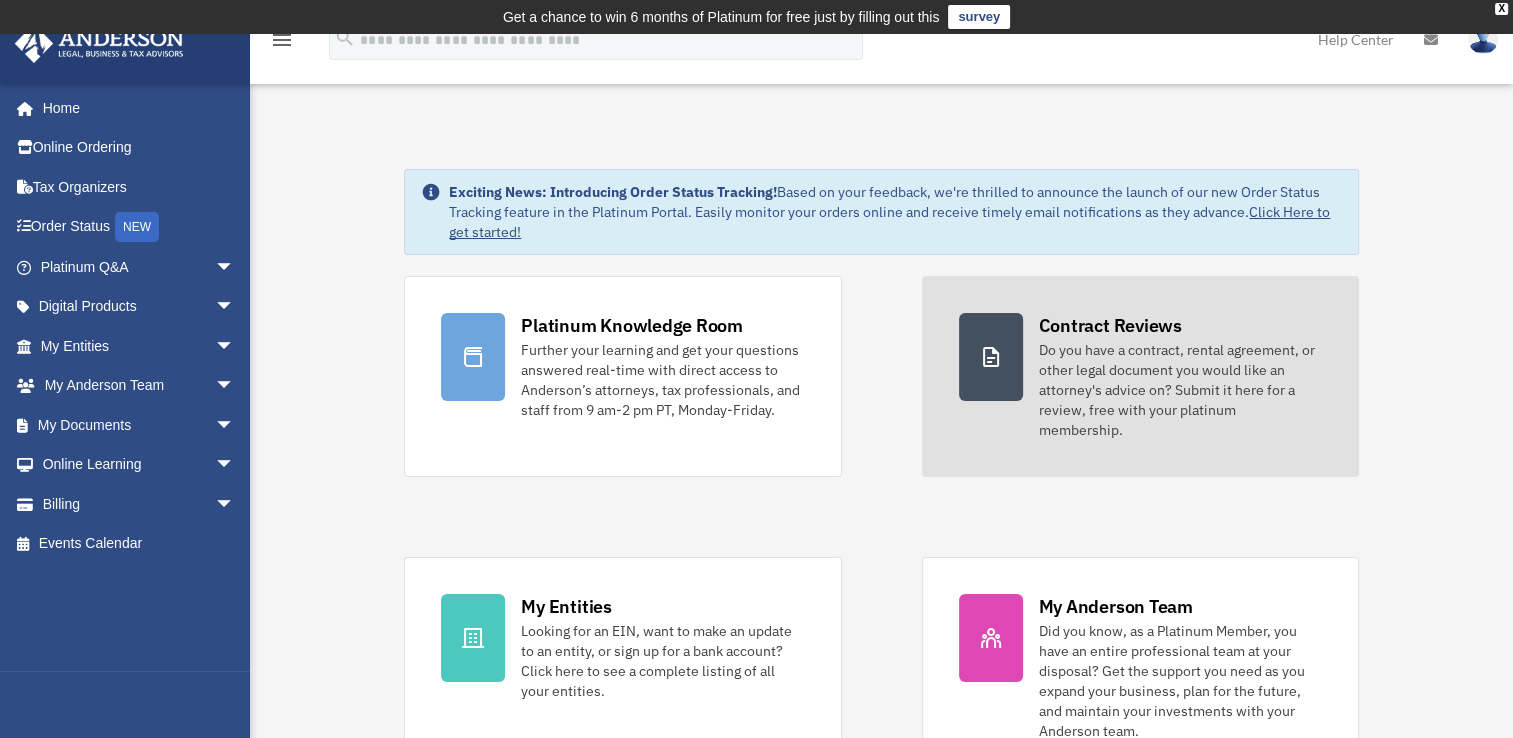 click on "Do you have a contract, rental agreement, or other legal document you would like an attorney's advice on?  Submit it here for a  review, free with your platinum membership." at bounding box center (1180, 390) 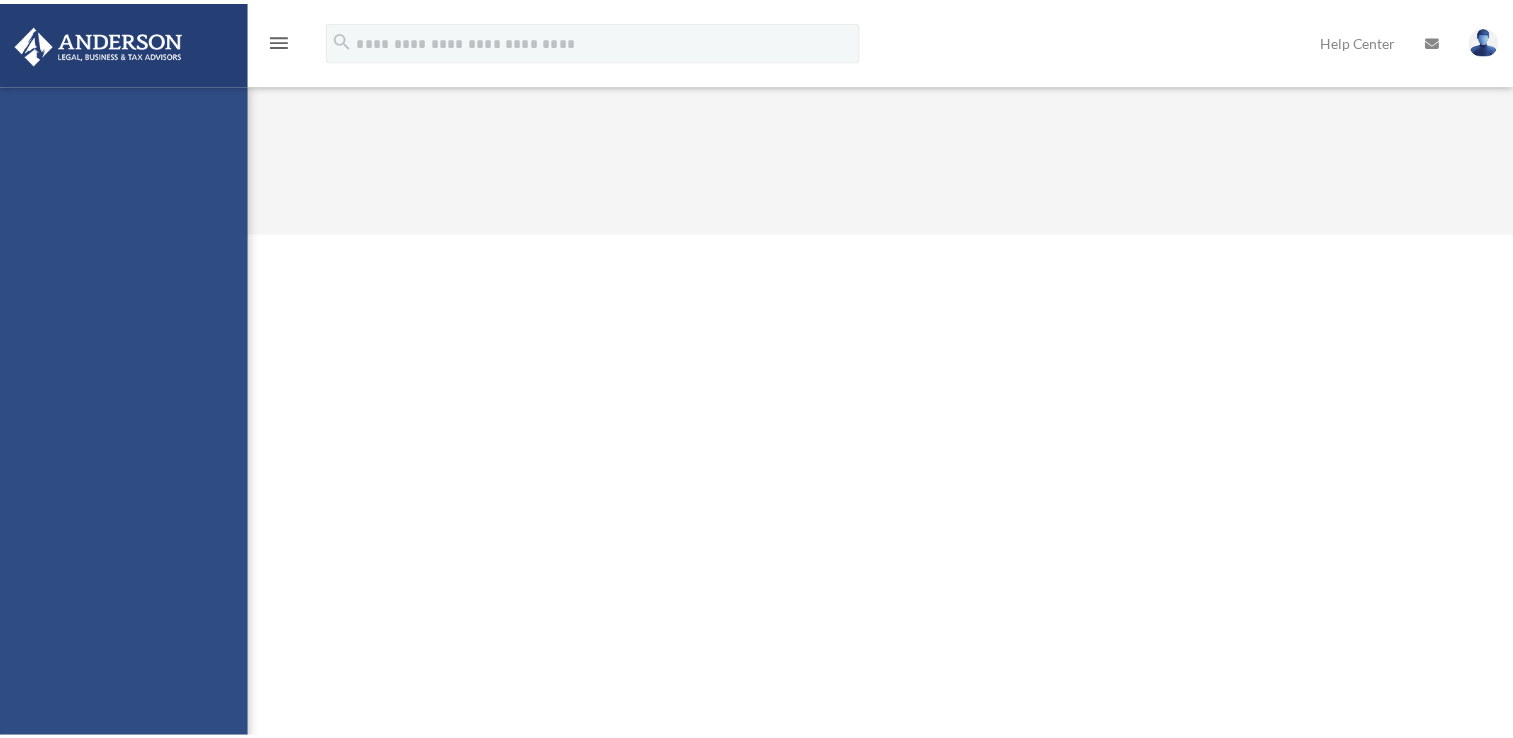 scroll, scrollTop: 0, scrollLeft: 0, axis: both 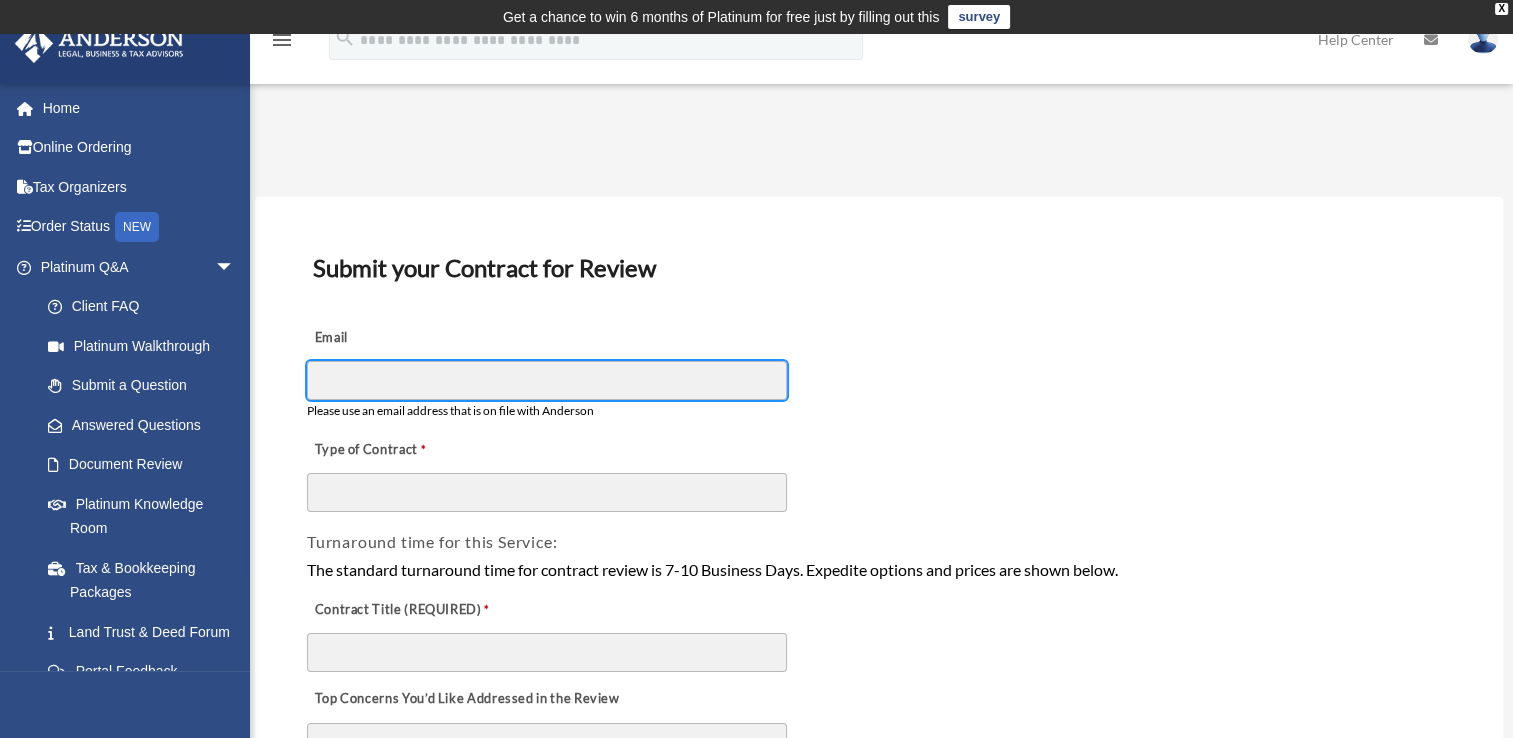 click on "Email" at bounding box center [547, 380] 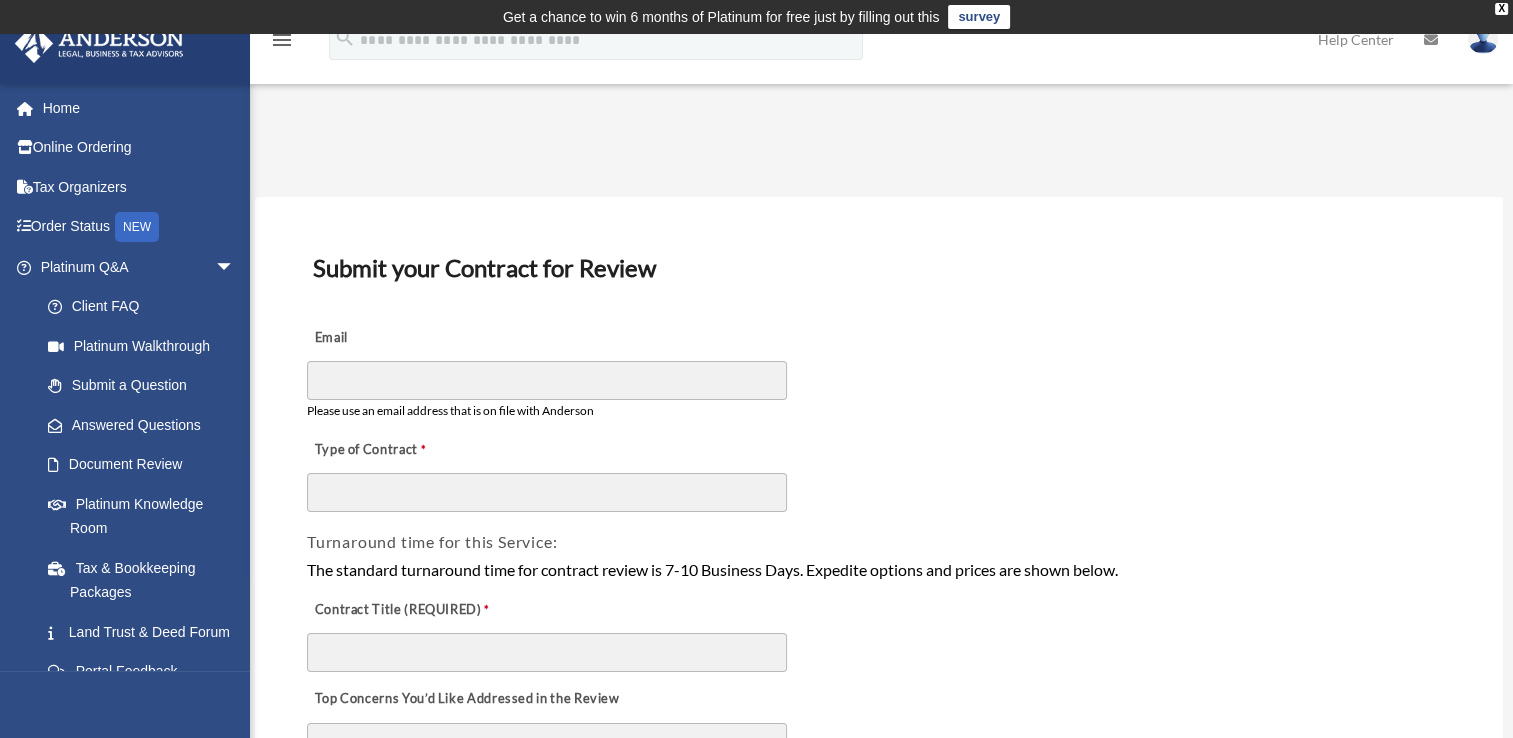 click on "Email
Please use an email address that is on file with Anderson" at bounding box center (879, 369) 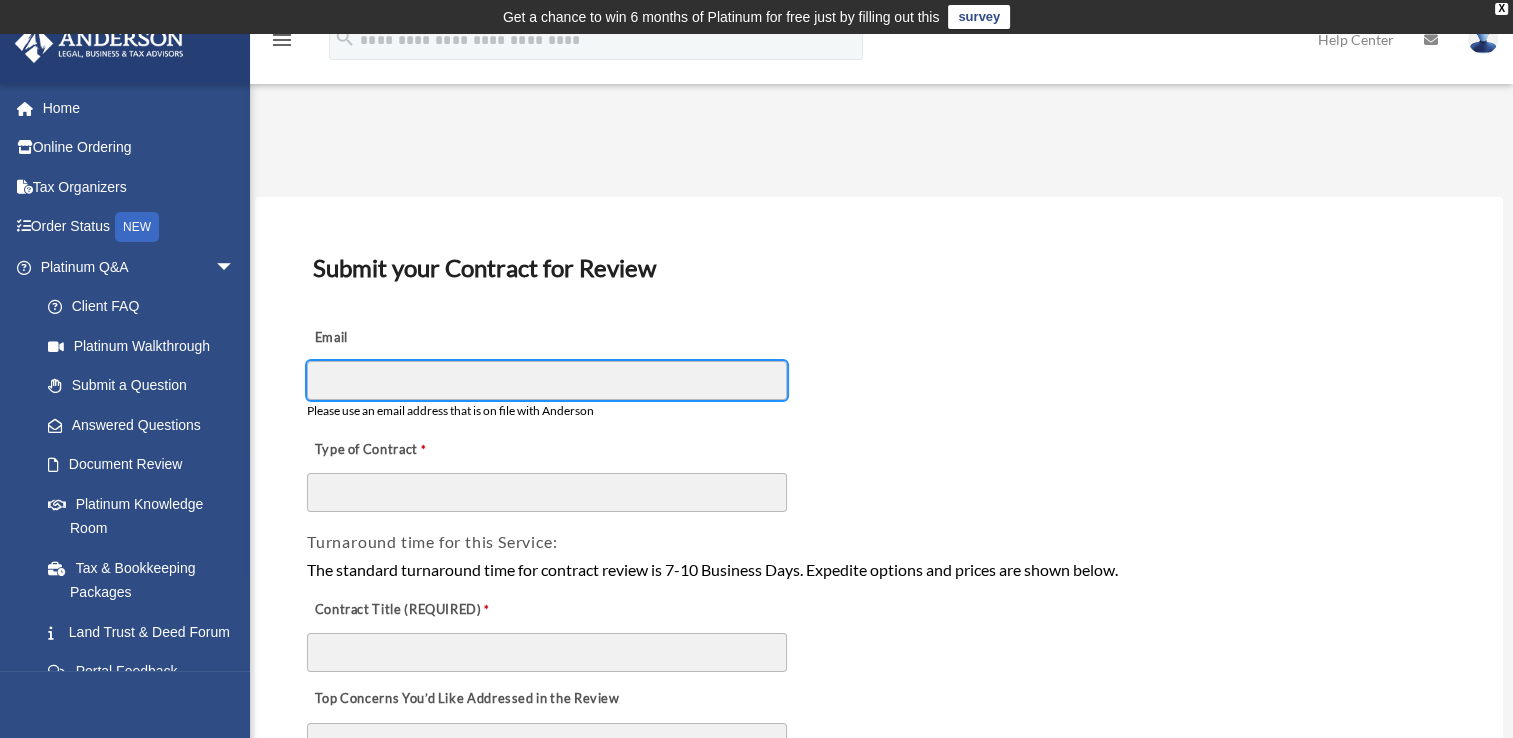 click on "Email" at bounding box center [547, 380] 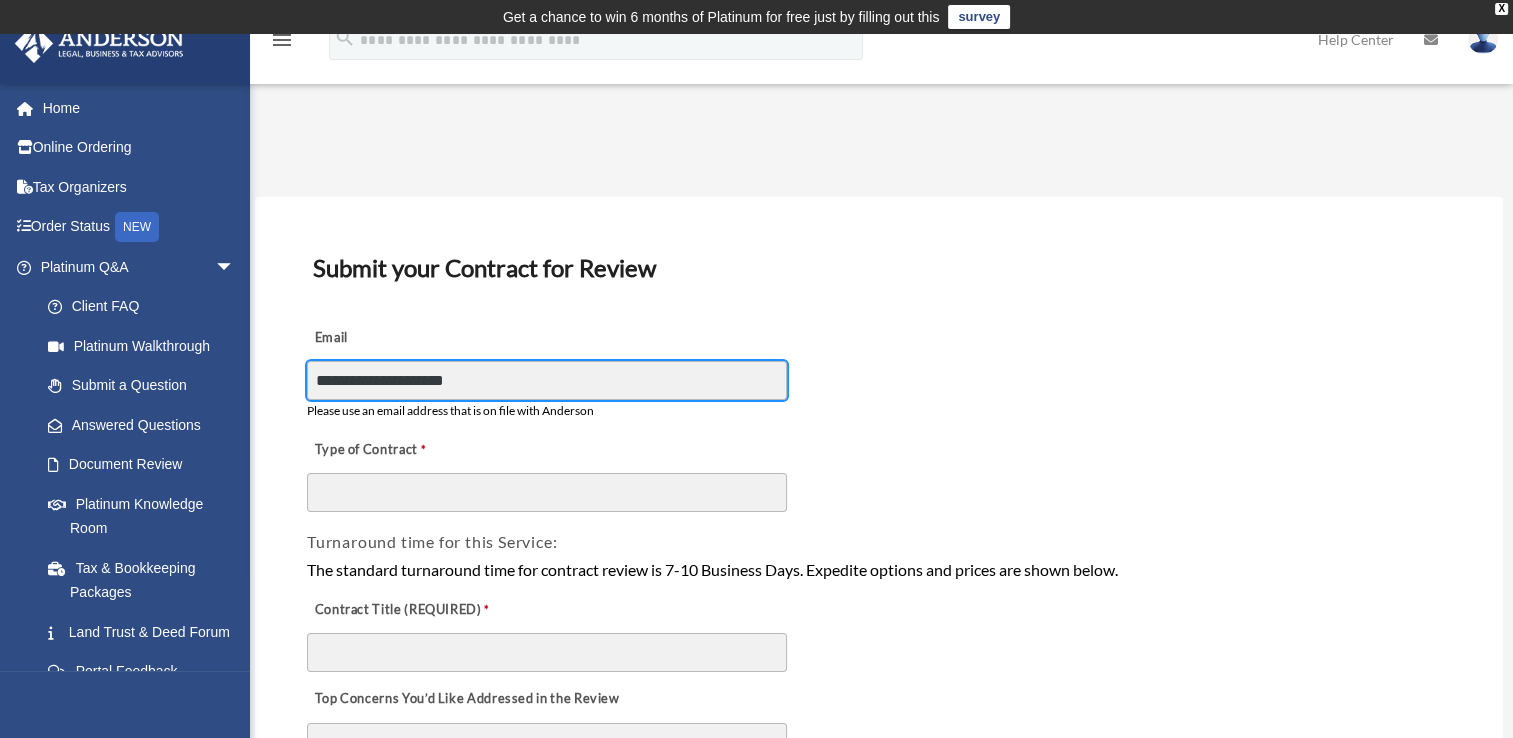 type on "**********" 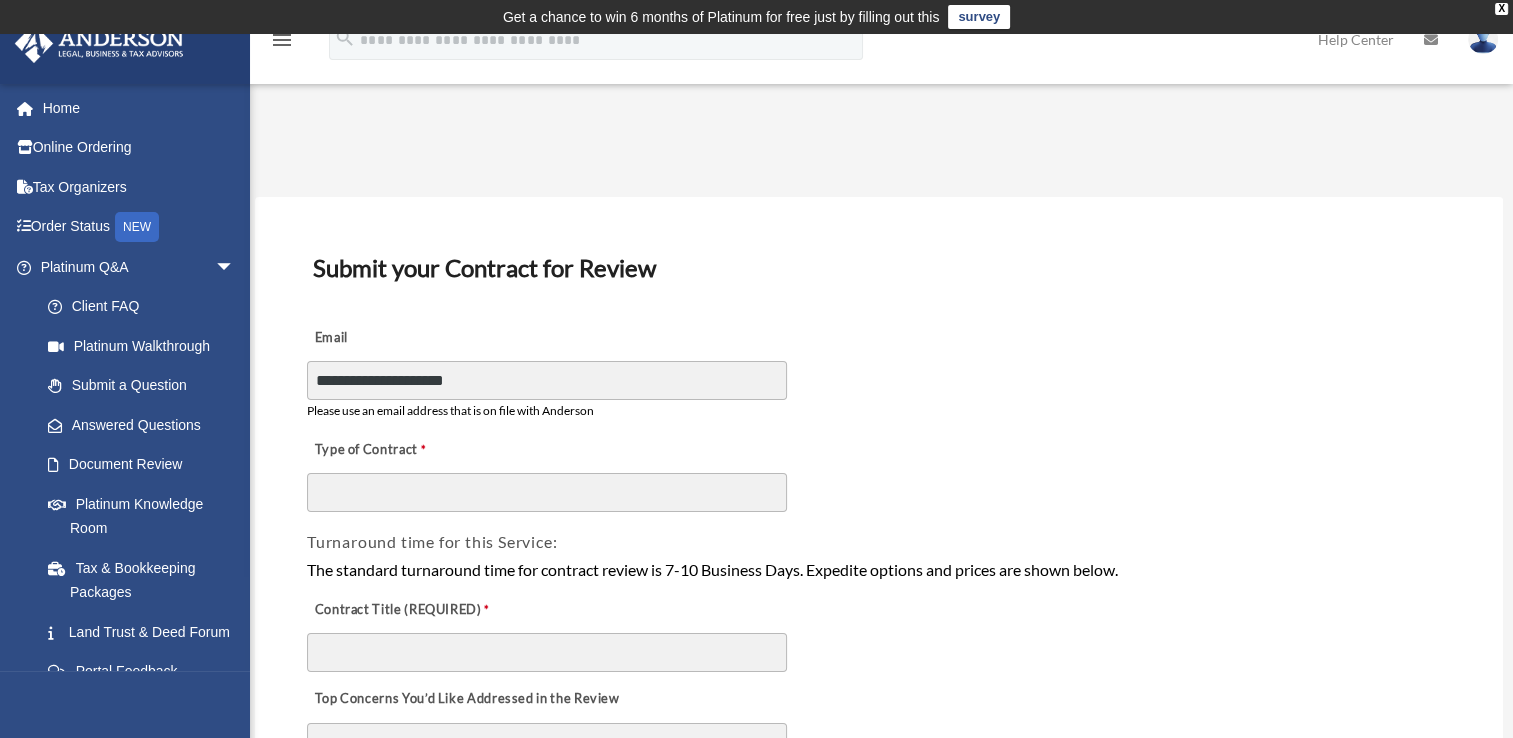 click on "**********" at bounding box center [879, 369] 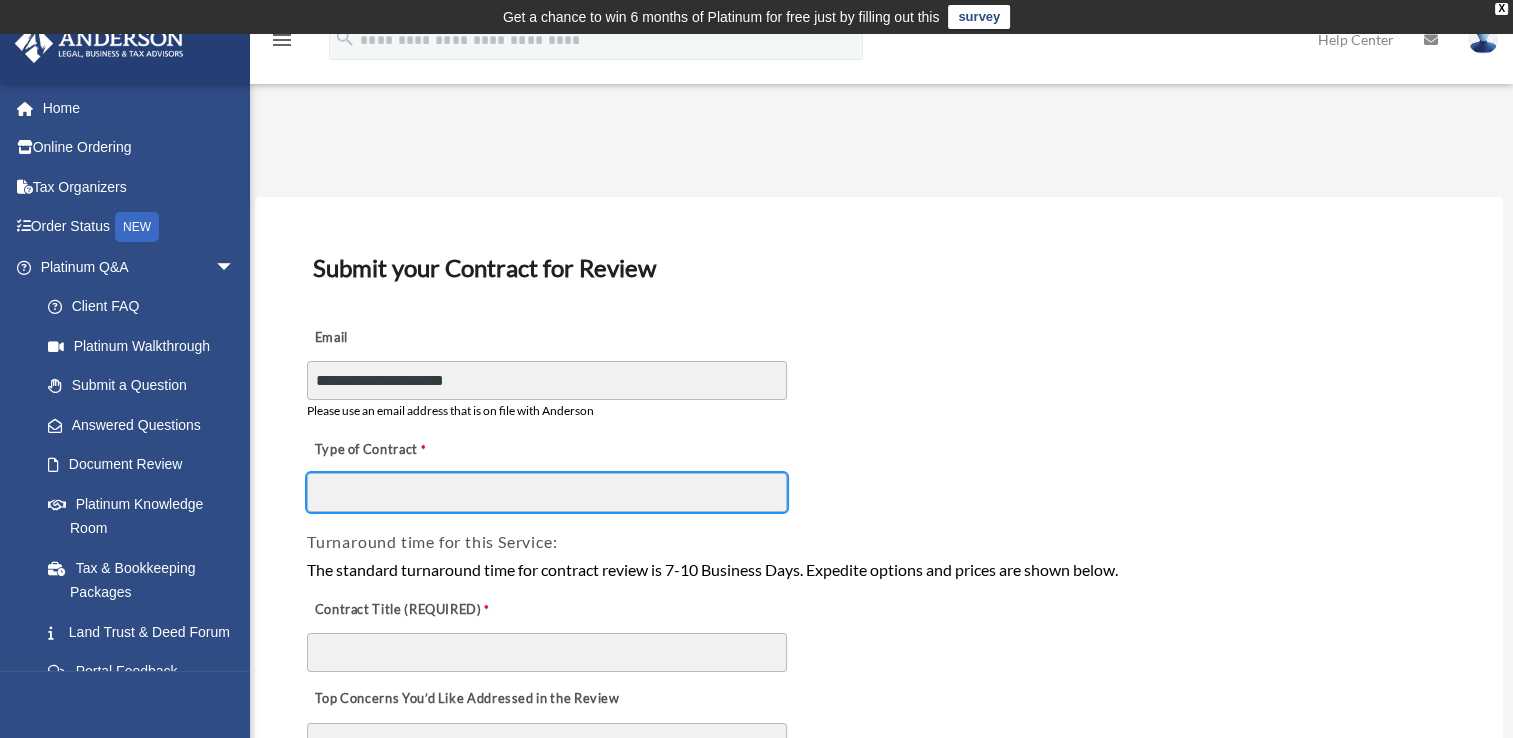 click on "Type of Contract" at bounding box center (547, 492) 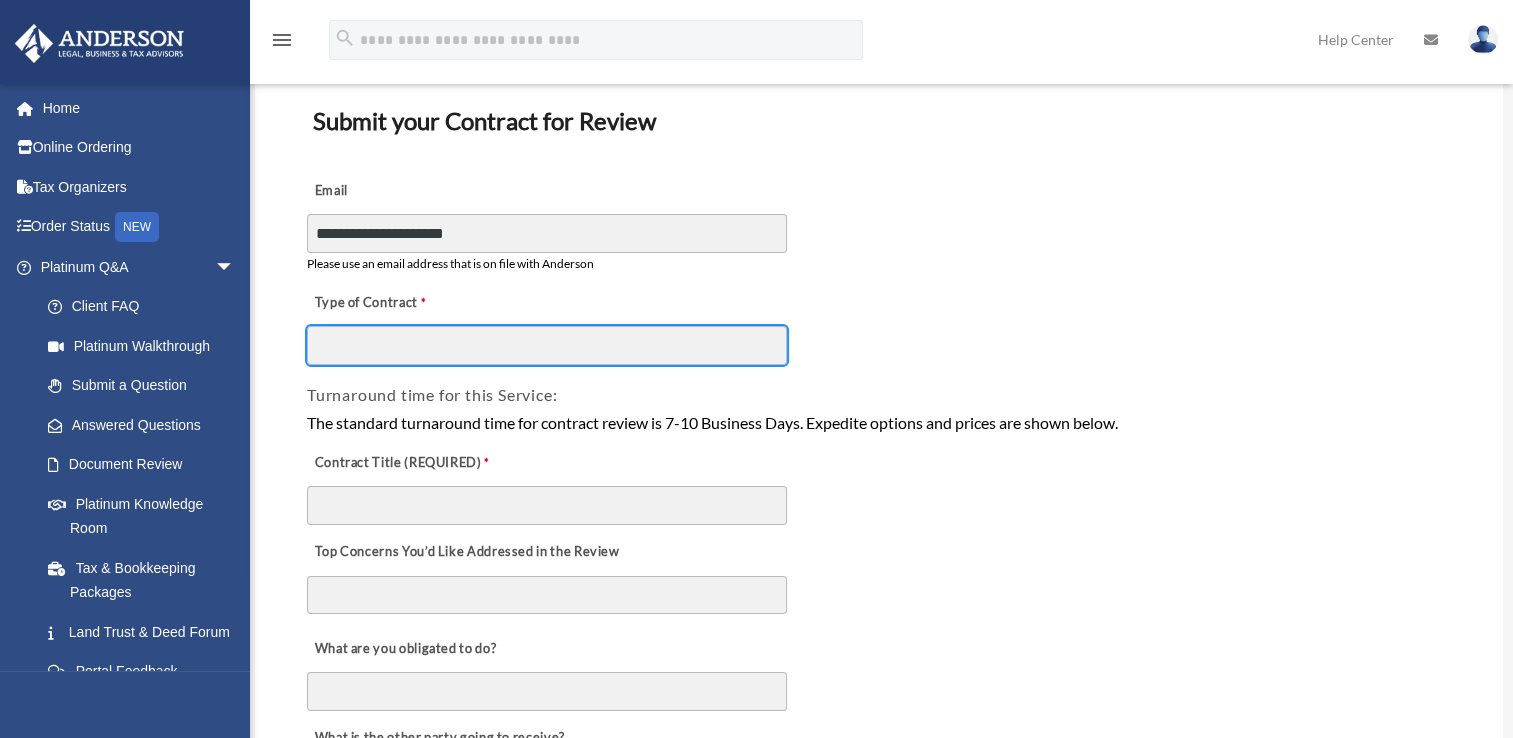 scroll, scrollTop: 200, scrollLeft: 0, axis: vertical 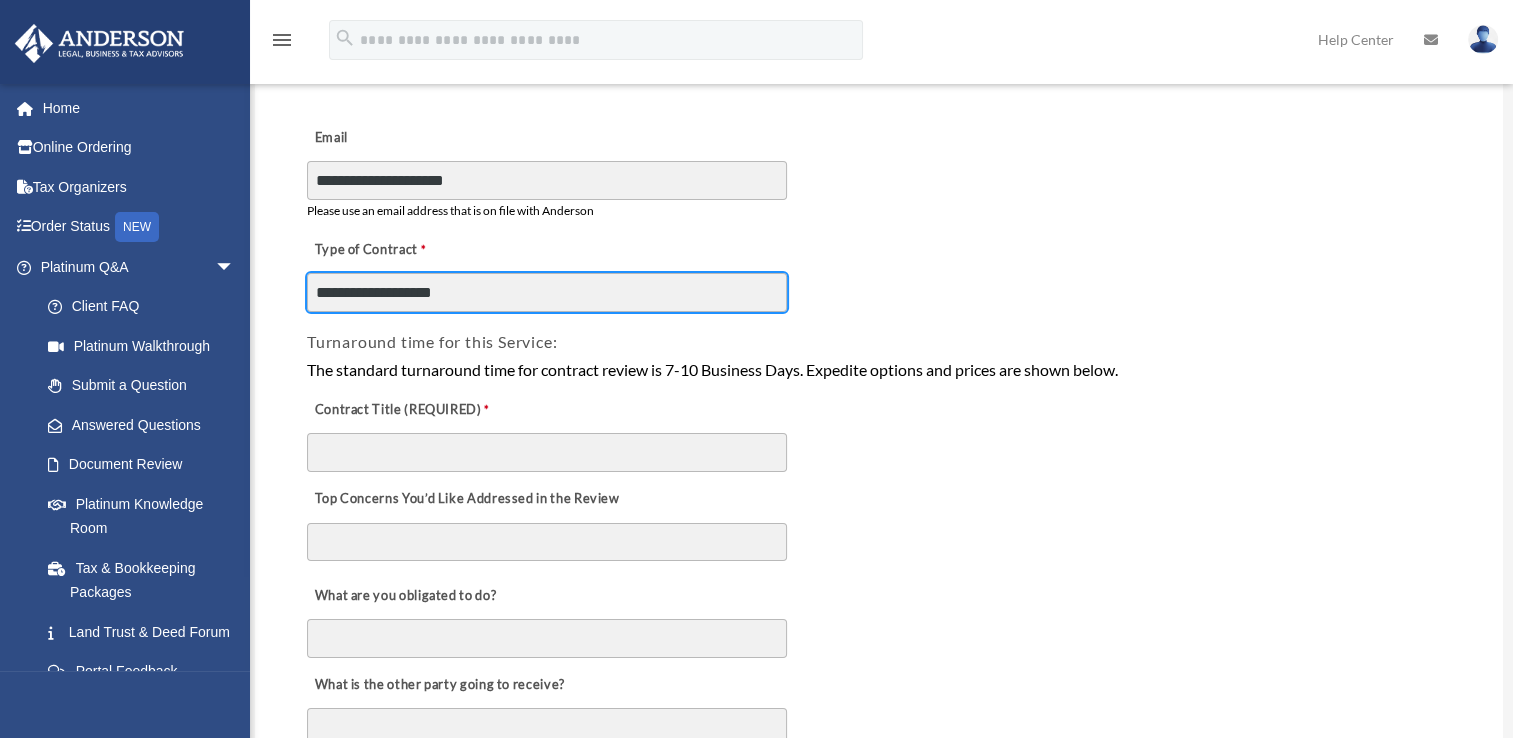 type on "**********" 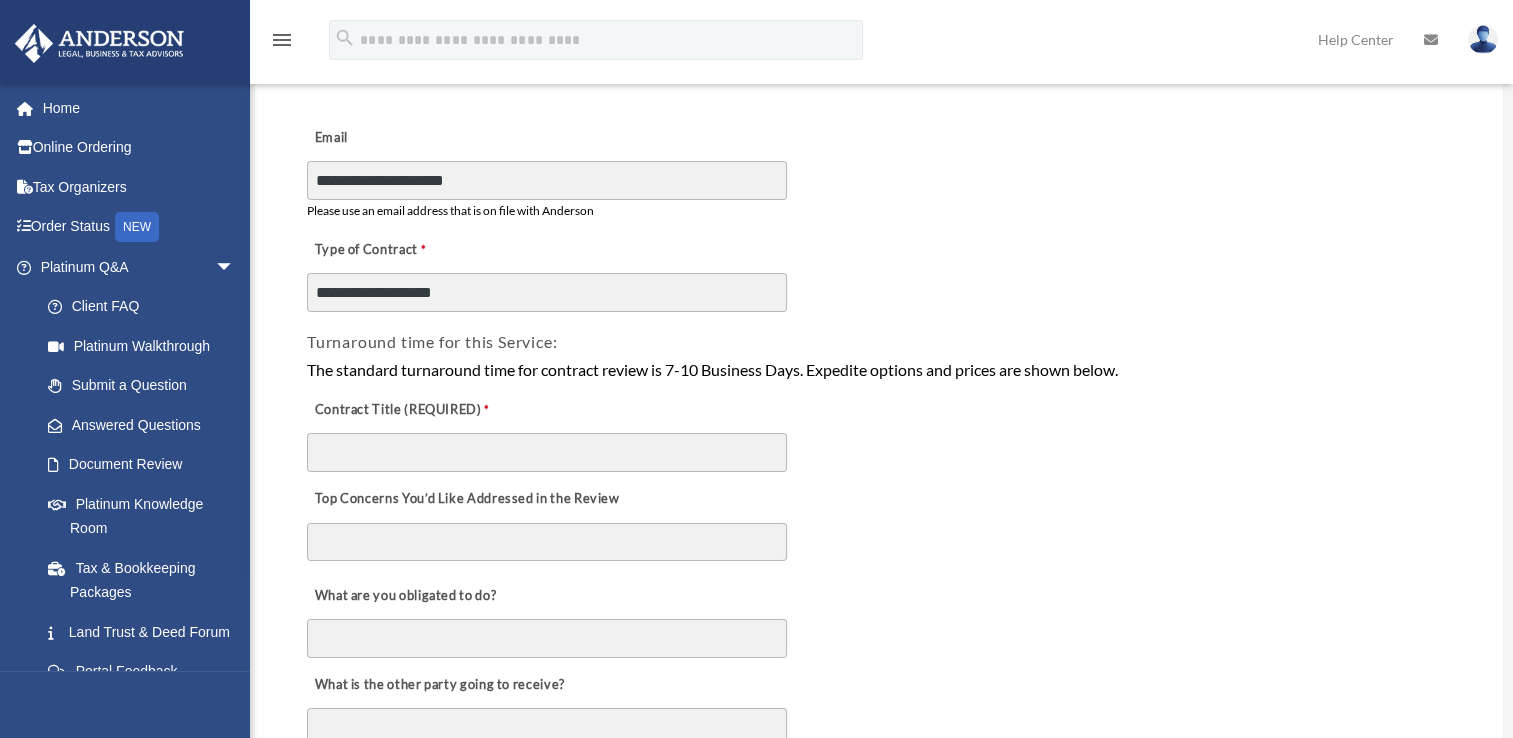 click on "**********" at bounding box center (879, 169) 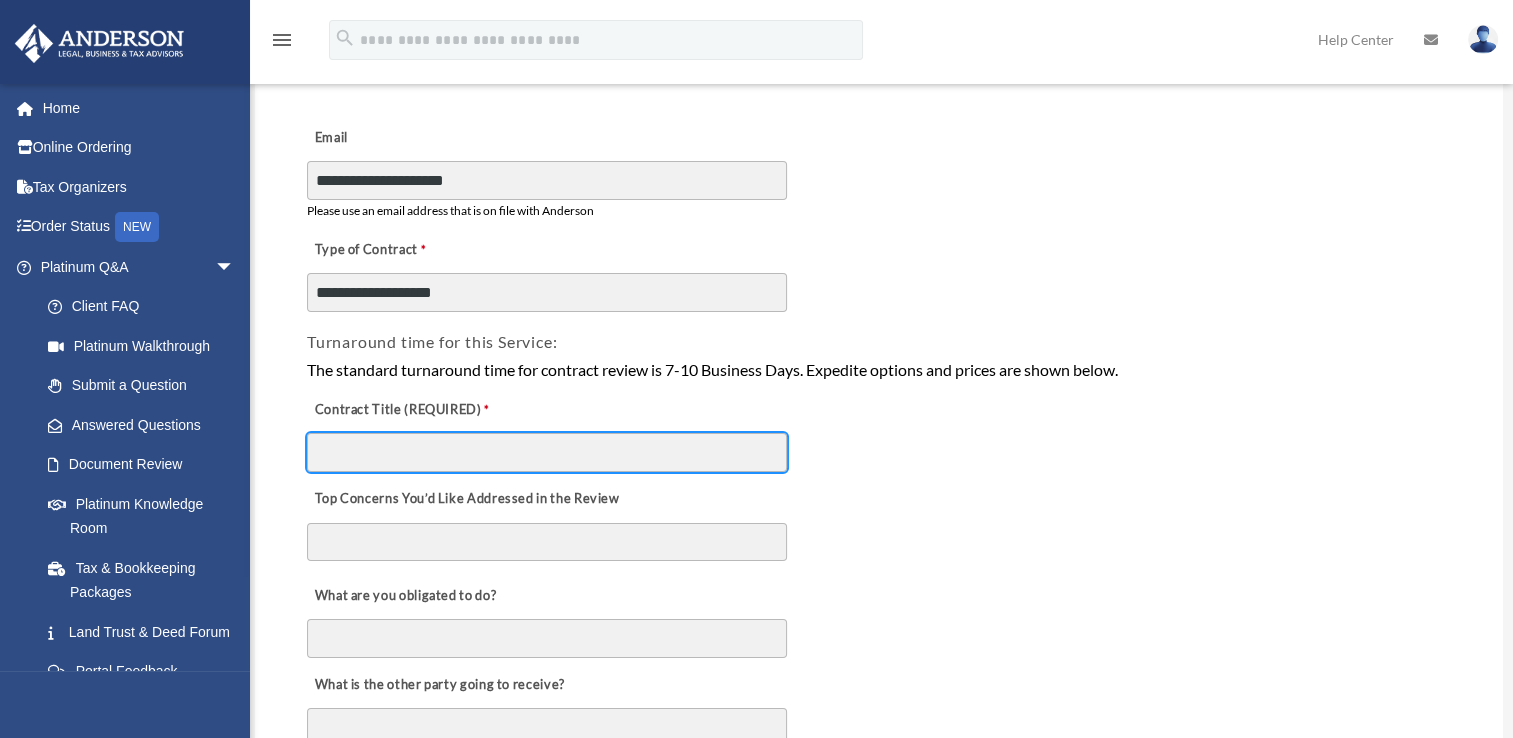 click on "Contract Title (REQUIRED)" at bounding box center (547, 452) 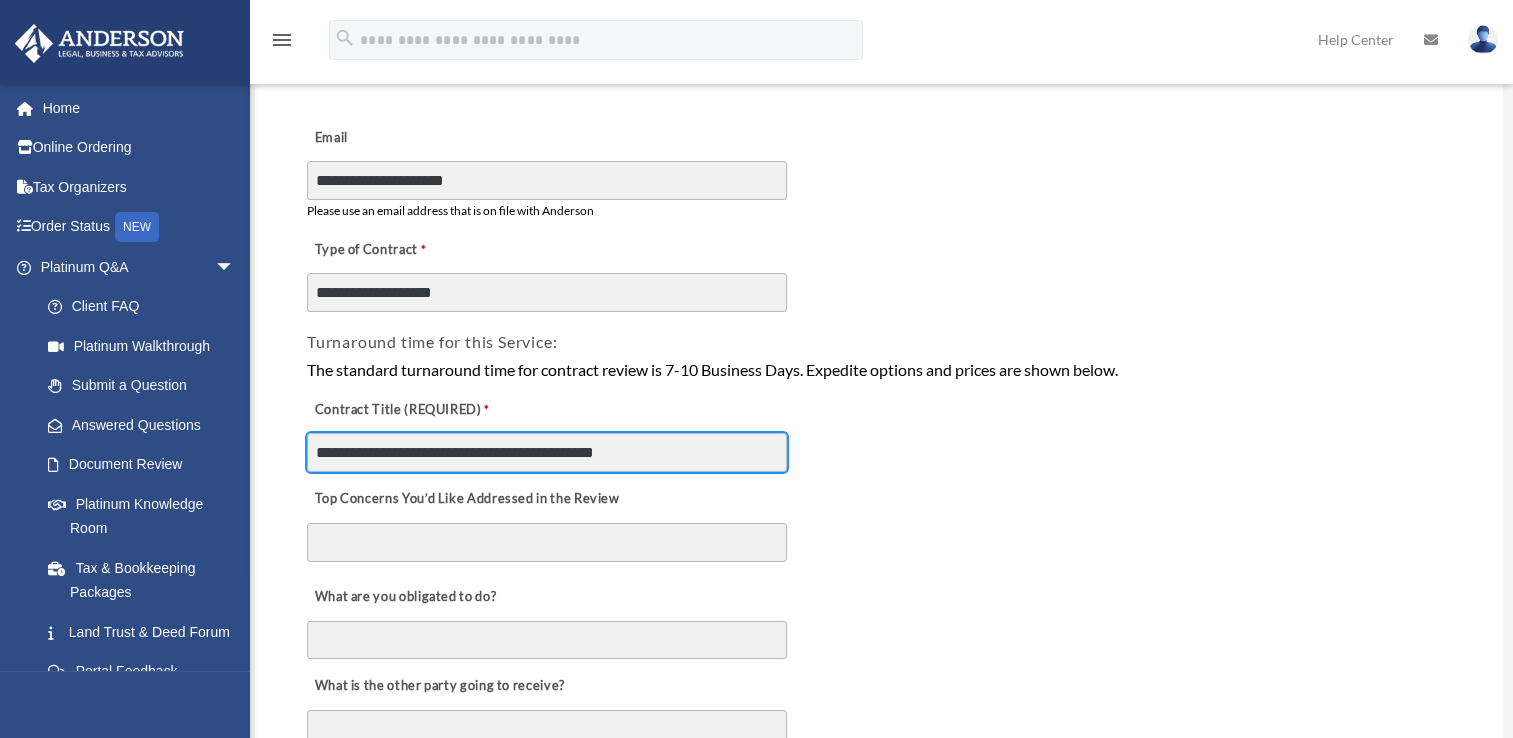 type on "**********" 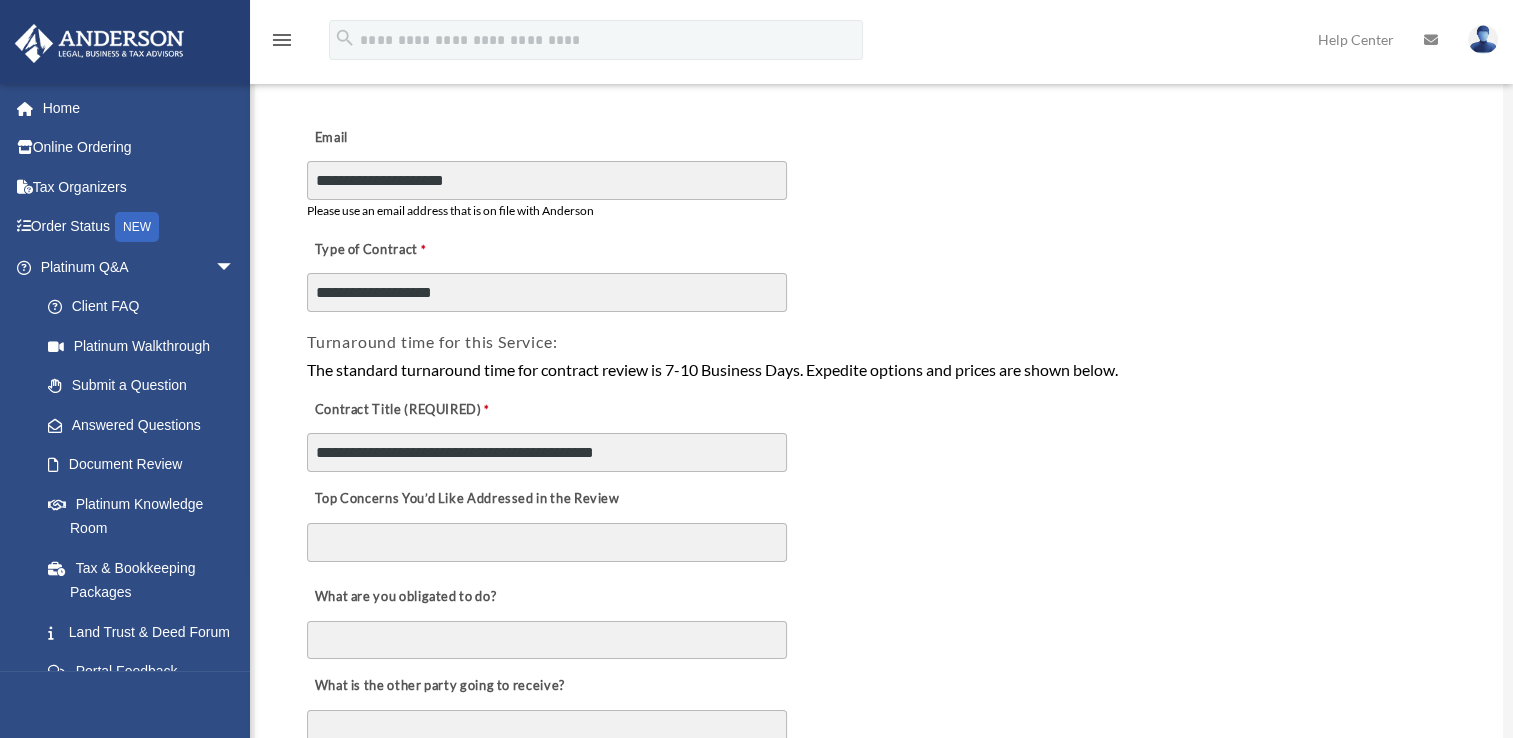 click on "Top Concerns You’d Like Addressed in the Review" at bounding box center (879, 523) 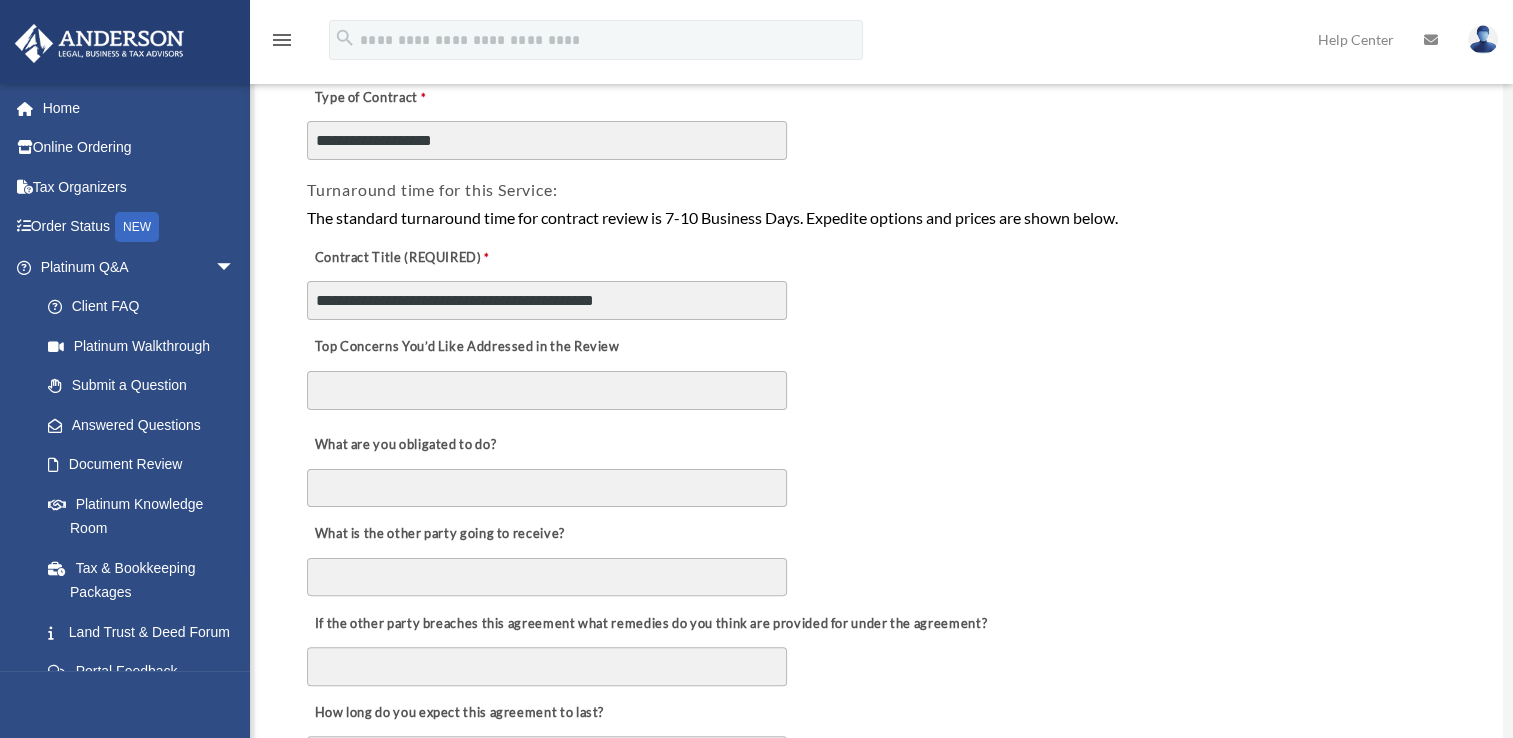 scroll, scrollTop: 400, scrollLeft: 0, axis: vertical 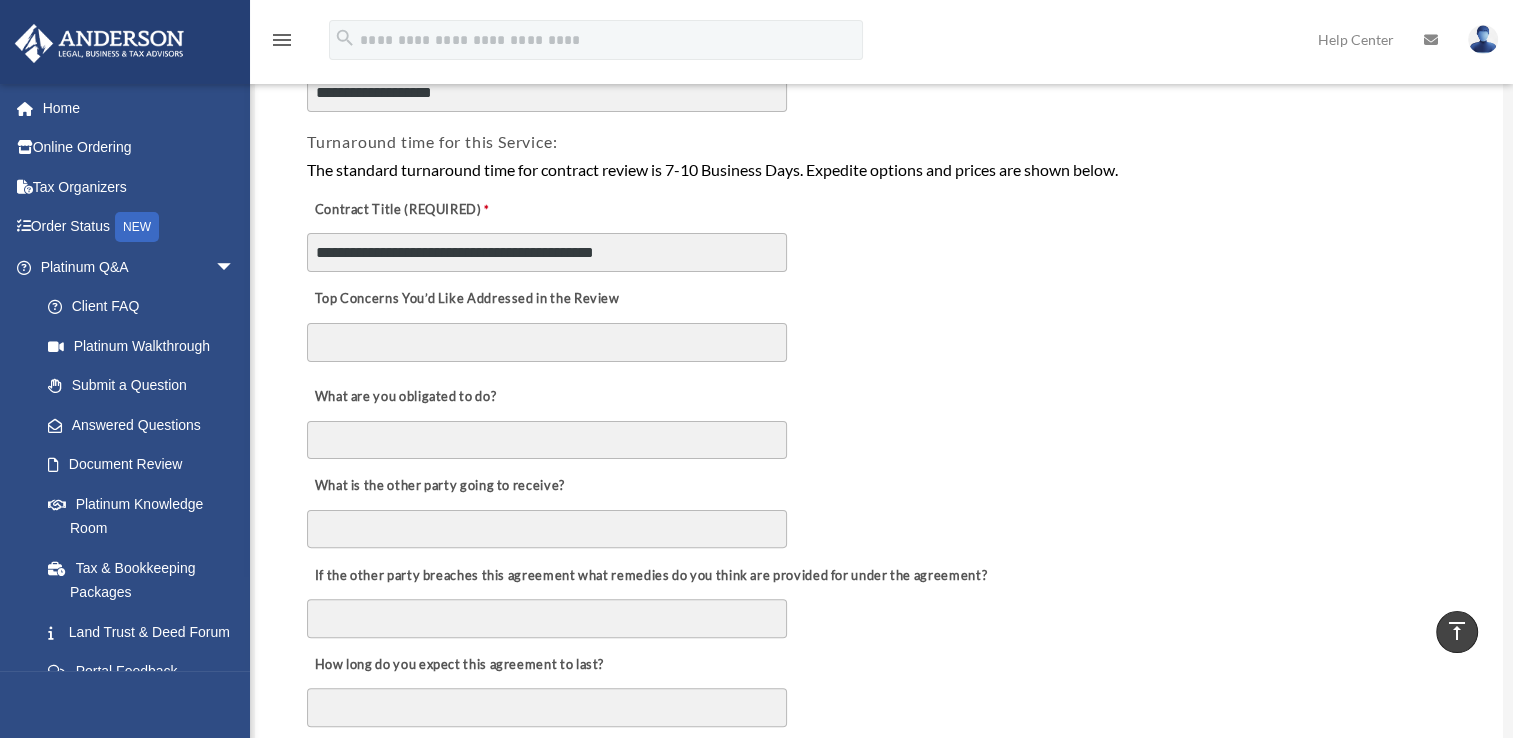 click on "Top Concerns You’d Like Addressed in the Review" at bounding box center (547, 343) 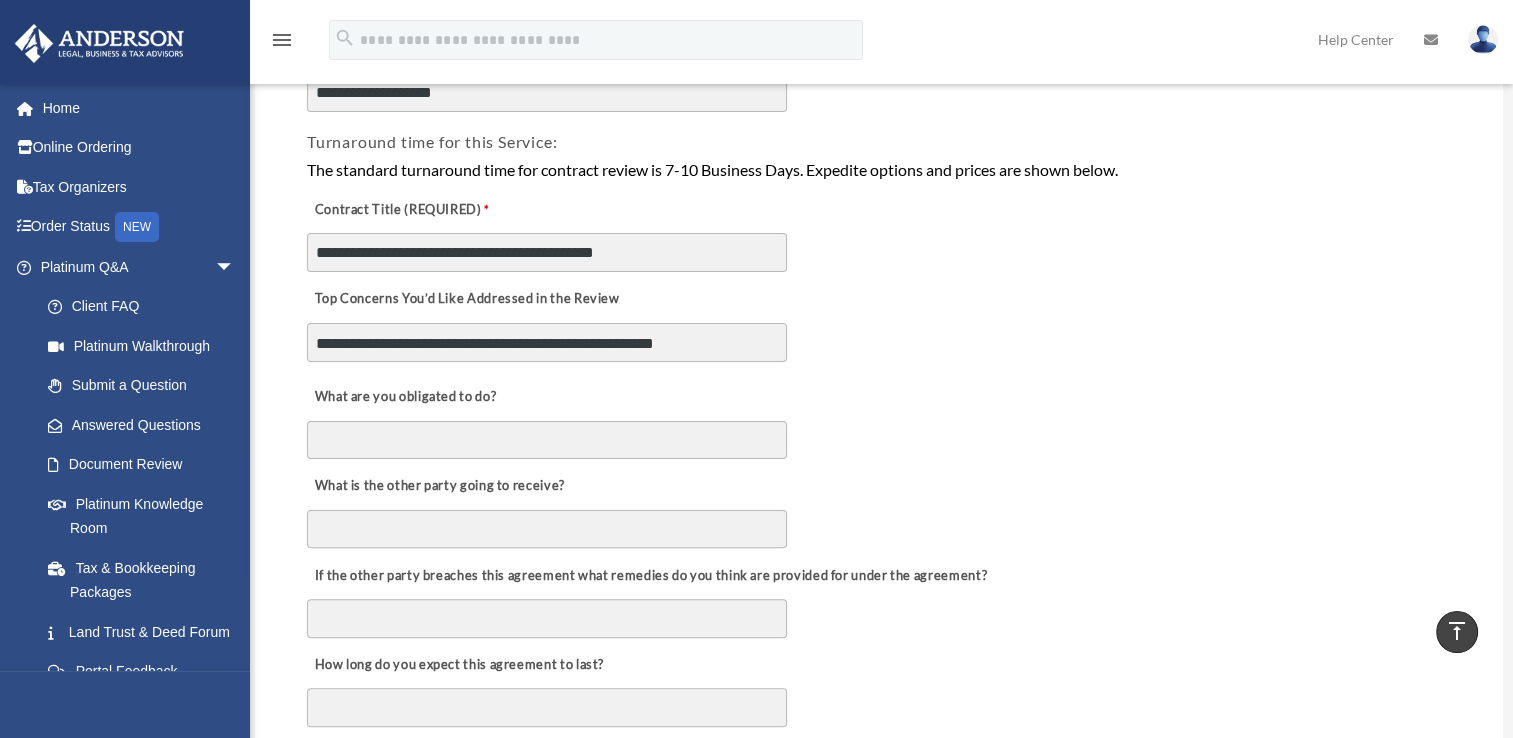 type on "**********" 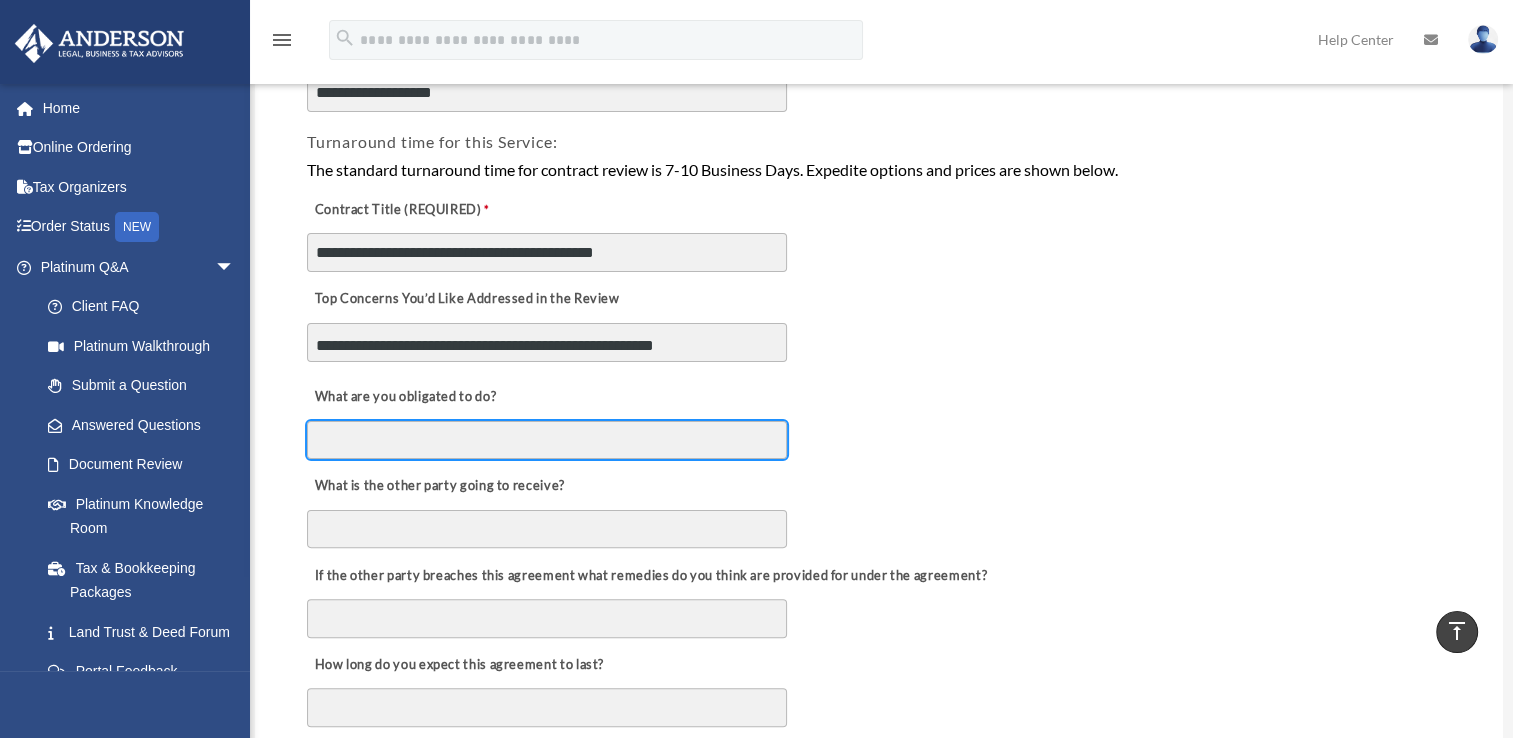 click on "What are you obligated to do?" at bounding box center [547, 440] 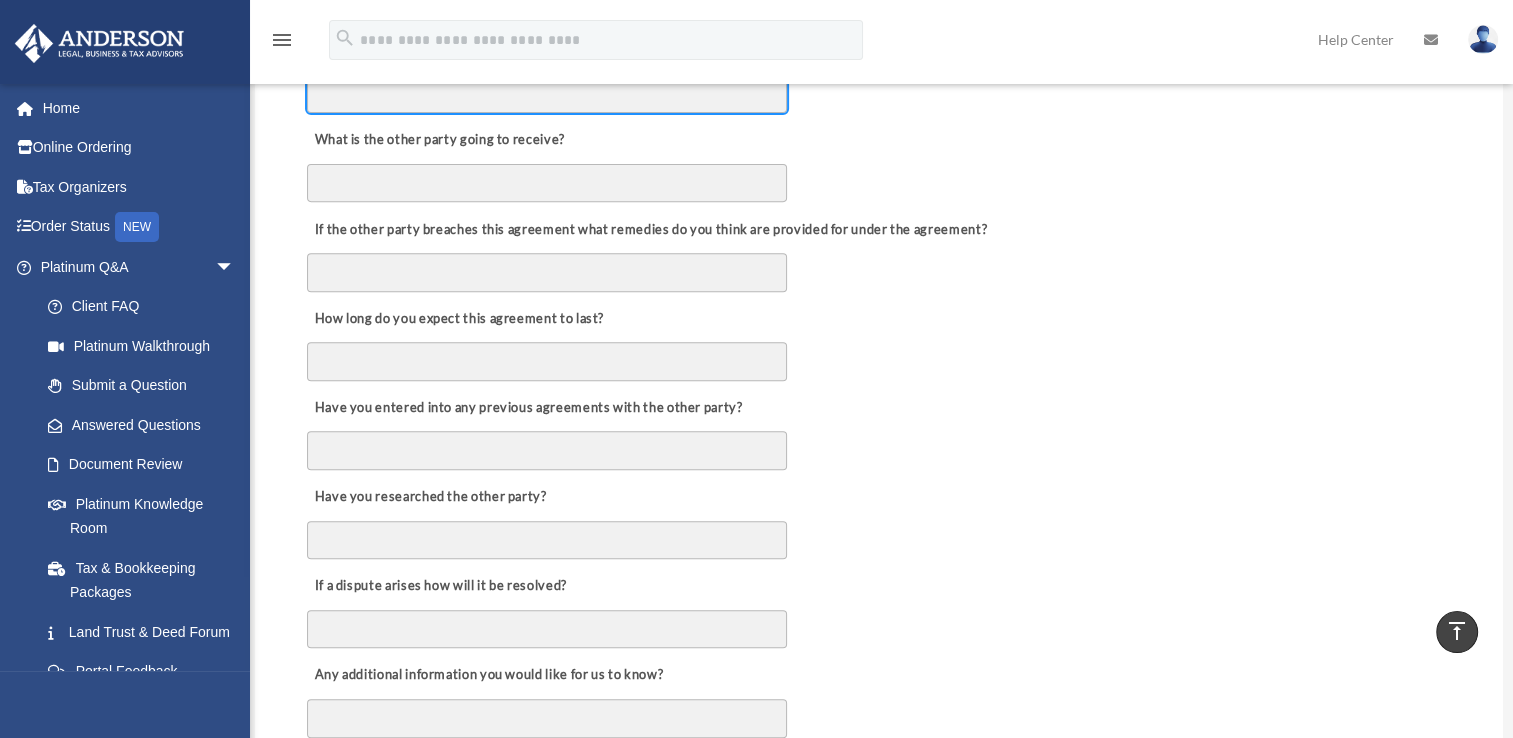 scroll, scrollTop: 800, scrollLeft: 0, axis: vertical 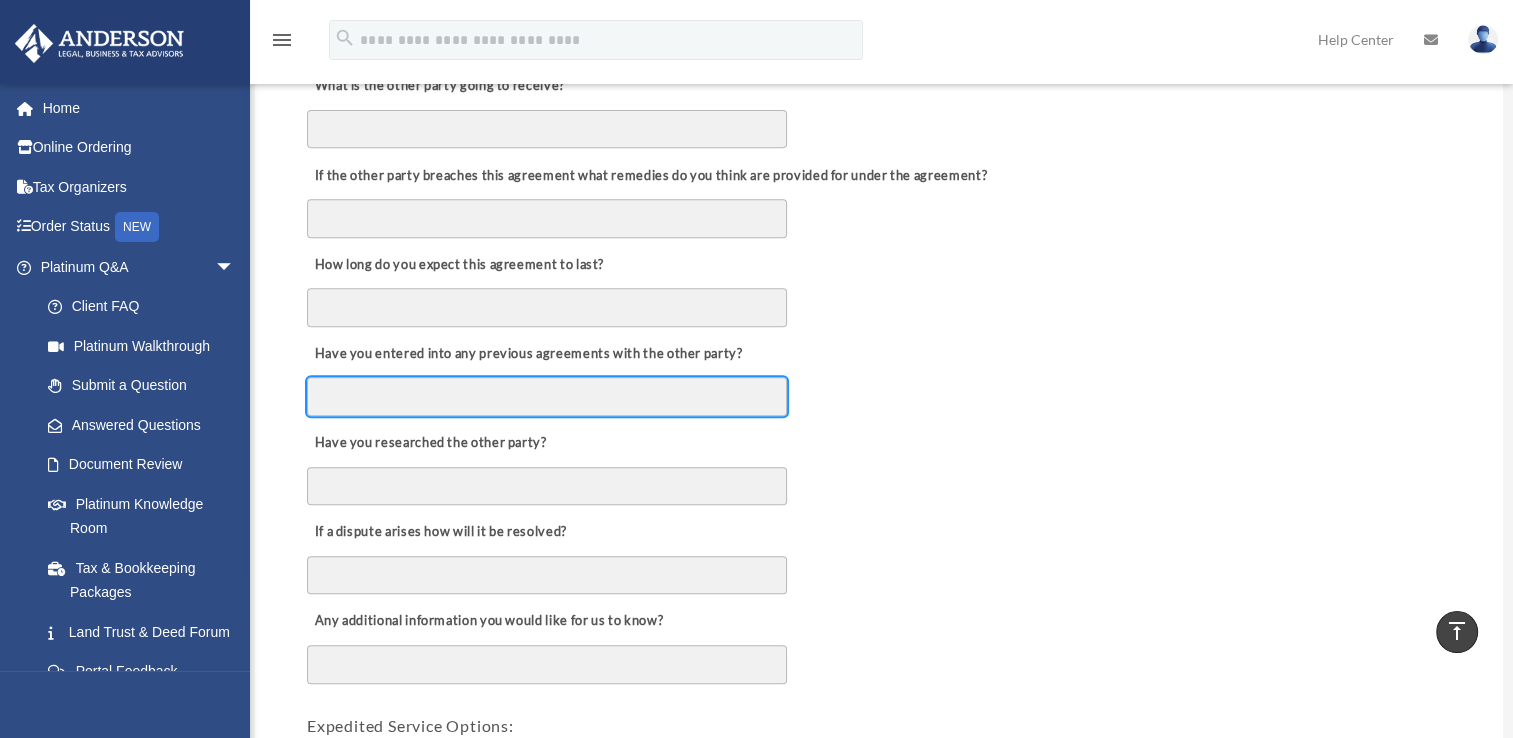 click on "Have you entered into any previous agreements with the other party?" at bounding box center (547, 396) 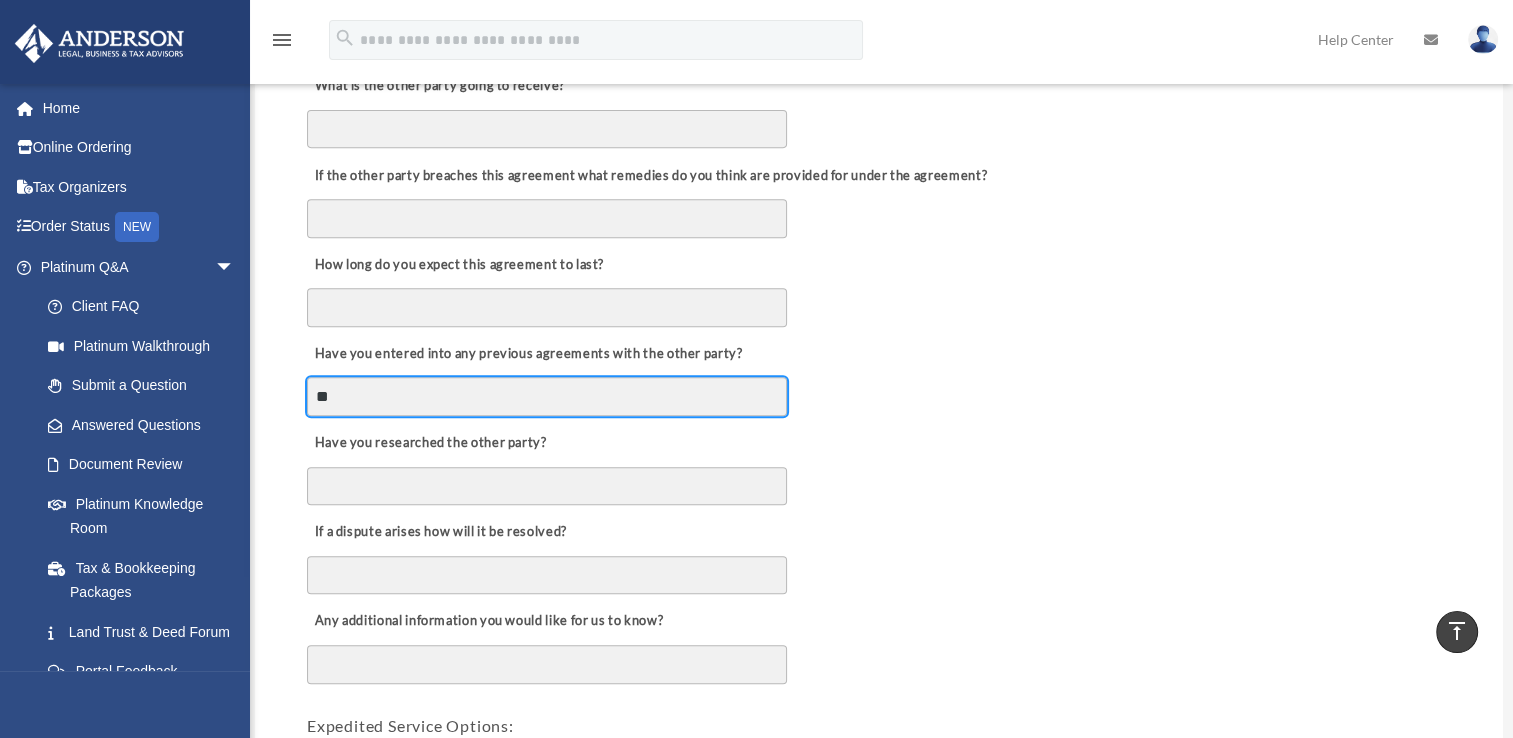 type on "**" 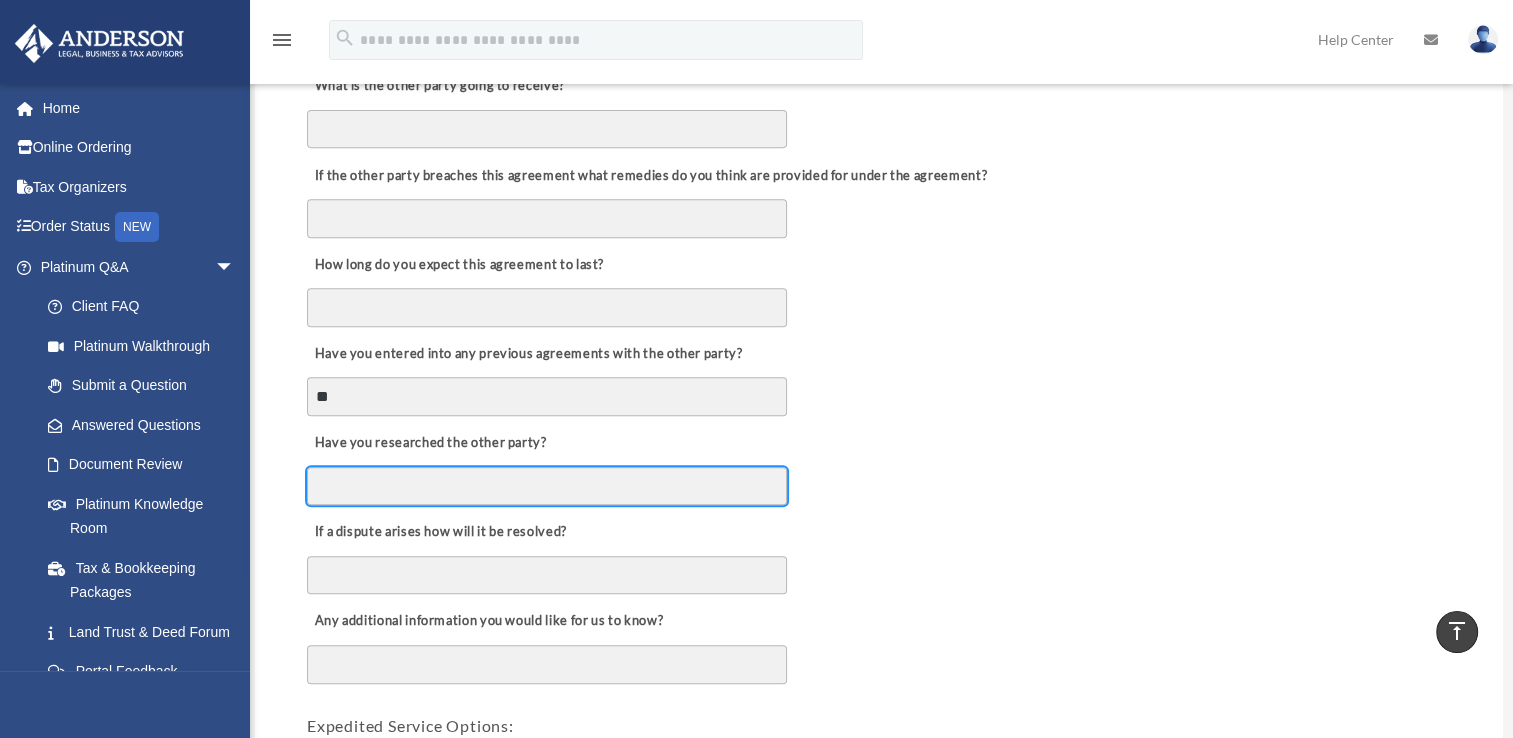 click on "Have you researched the other party?" at bounding box center [547, 486] 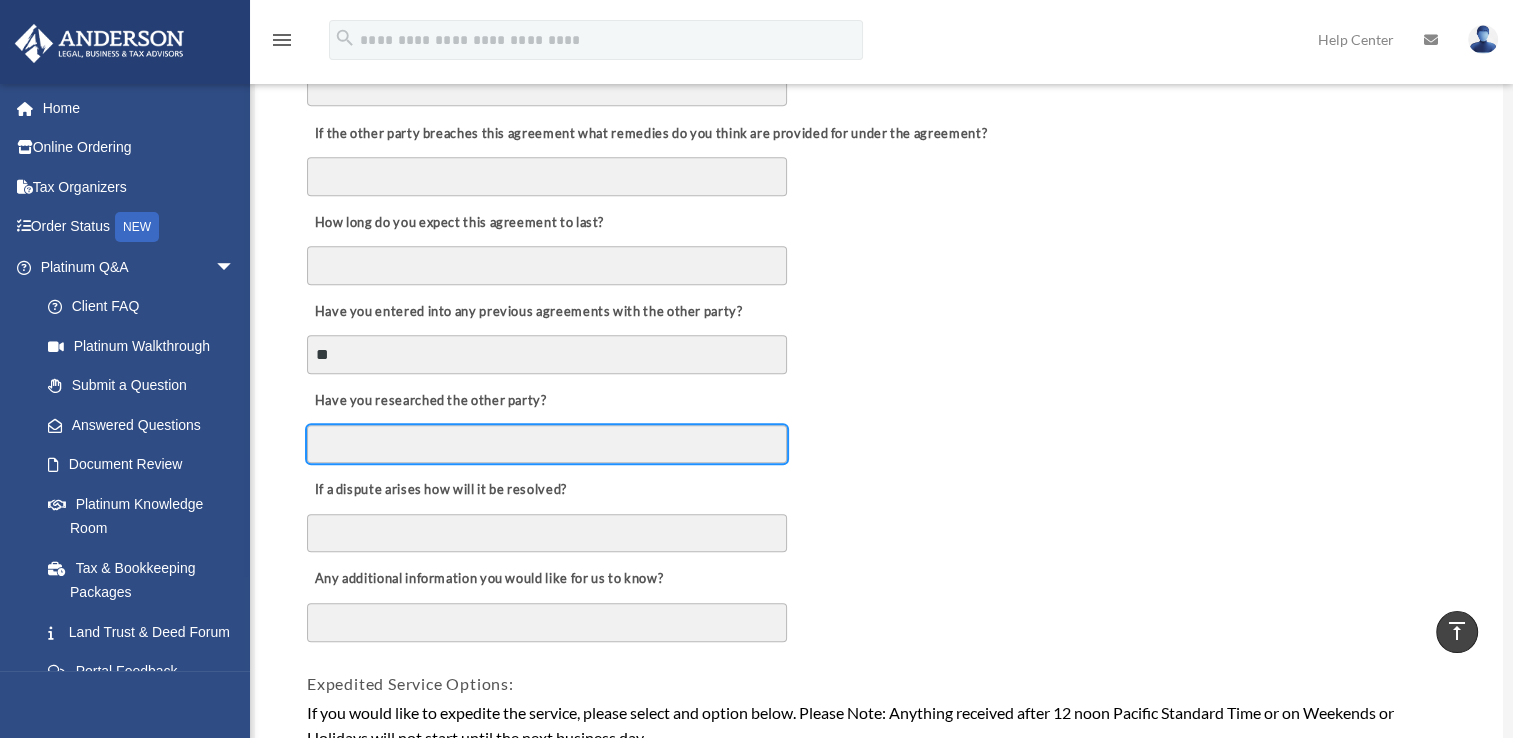 scroll, scrollTop: 800, scrollLeft: 0, axis: vertical 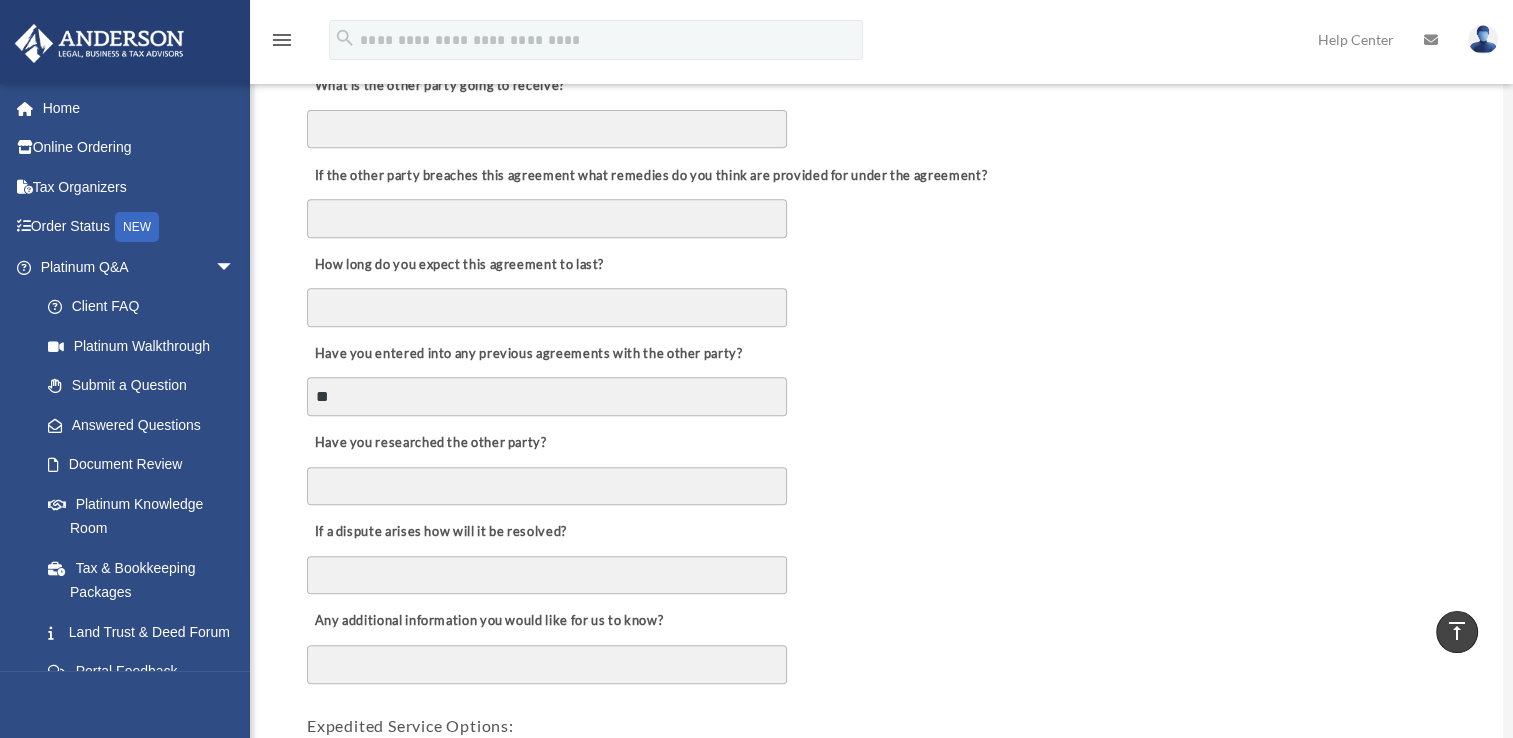 click on "Any additional information you would like for us to know?" at bounding box center [547, 665] 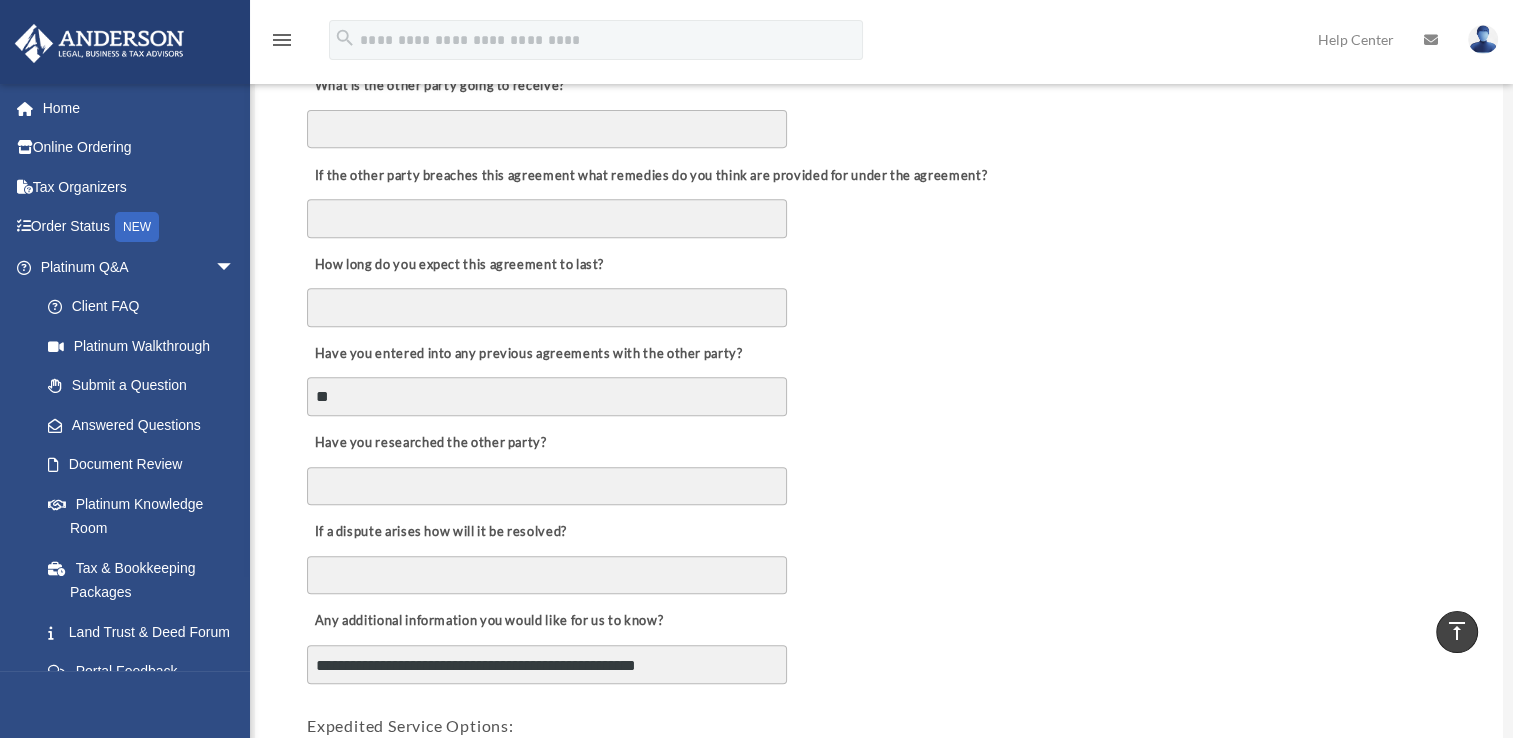 type on "**********" 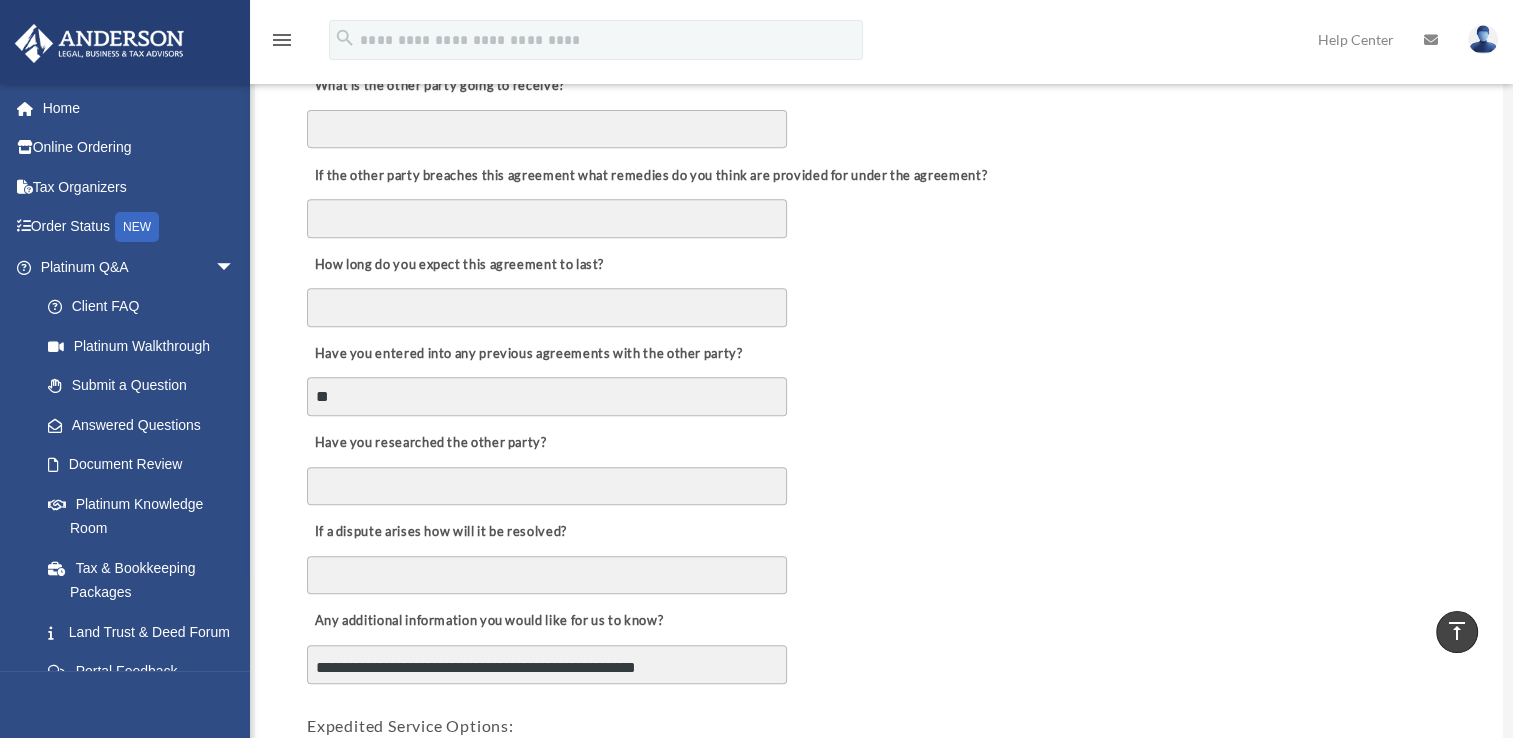 click on "If a dispute arises how will it be resolved?" at bounding box center [879, 551] 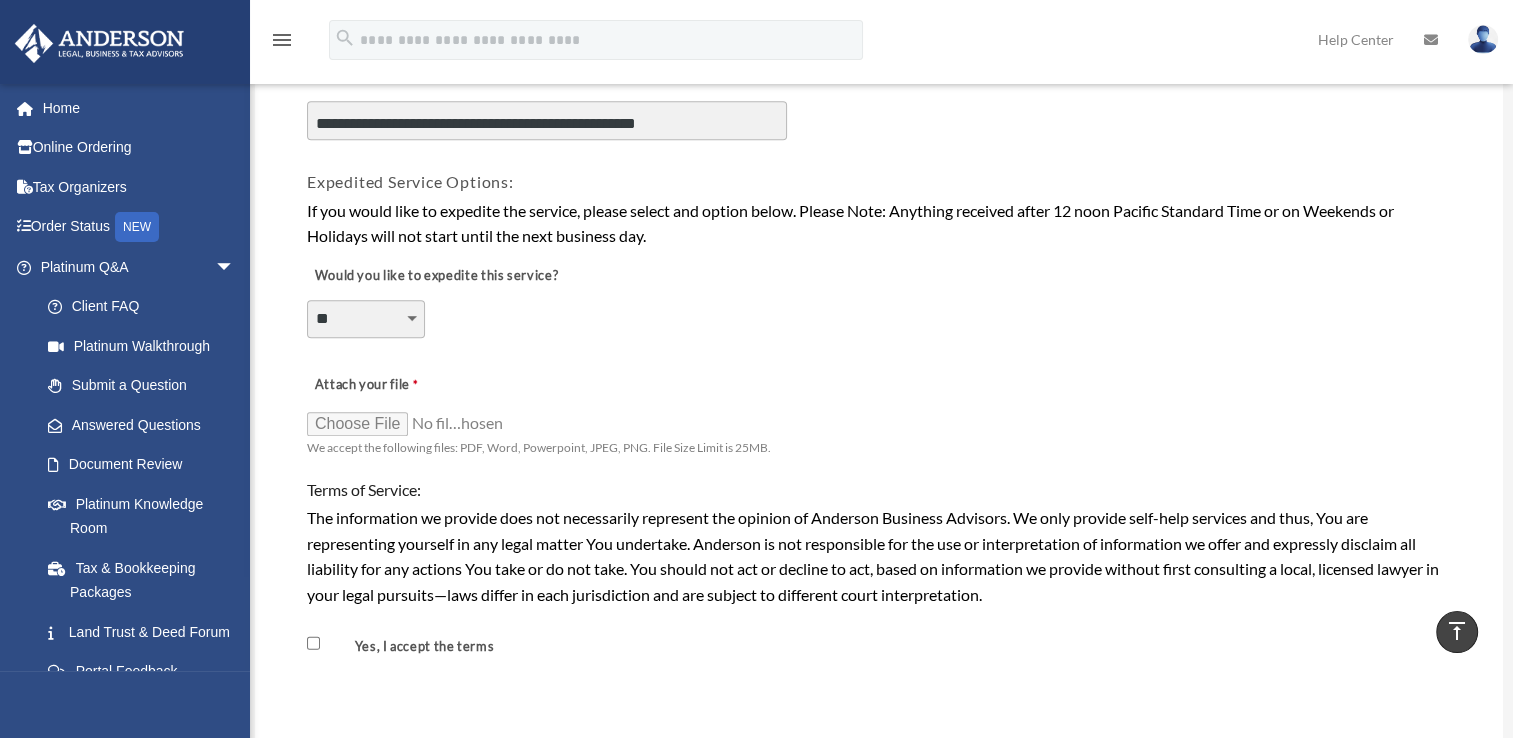 scroll, scrollTop: 1400, scrollLeft: 0, axis: vertical 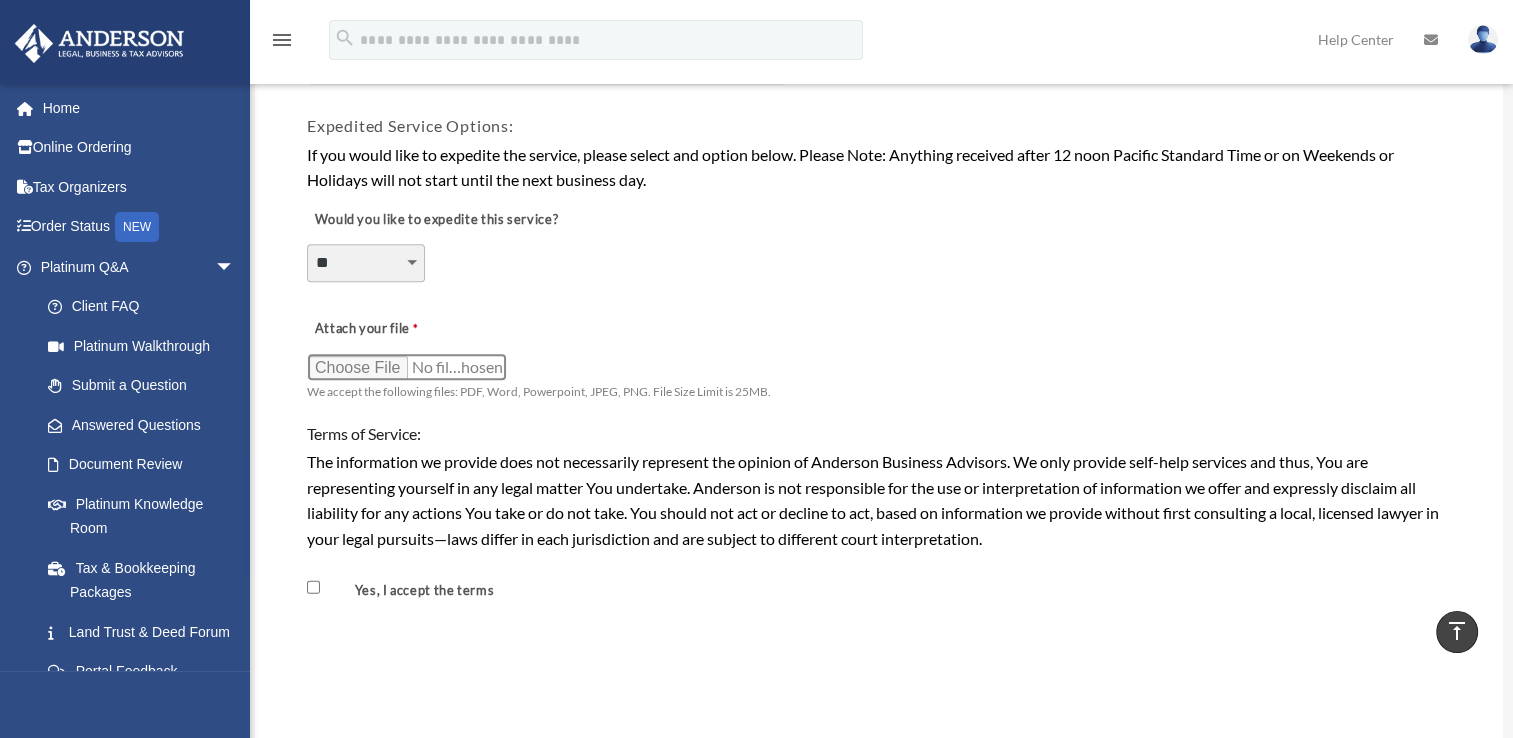 click on "Attach your file" at bounding box center [407, 367] 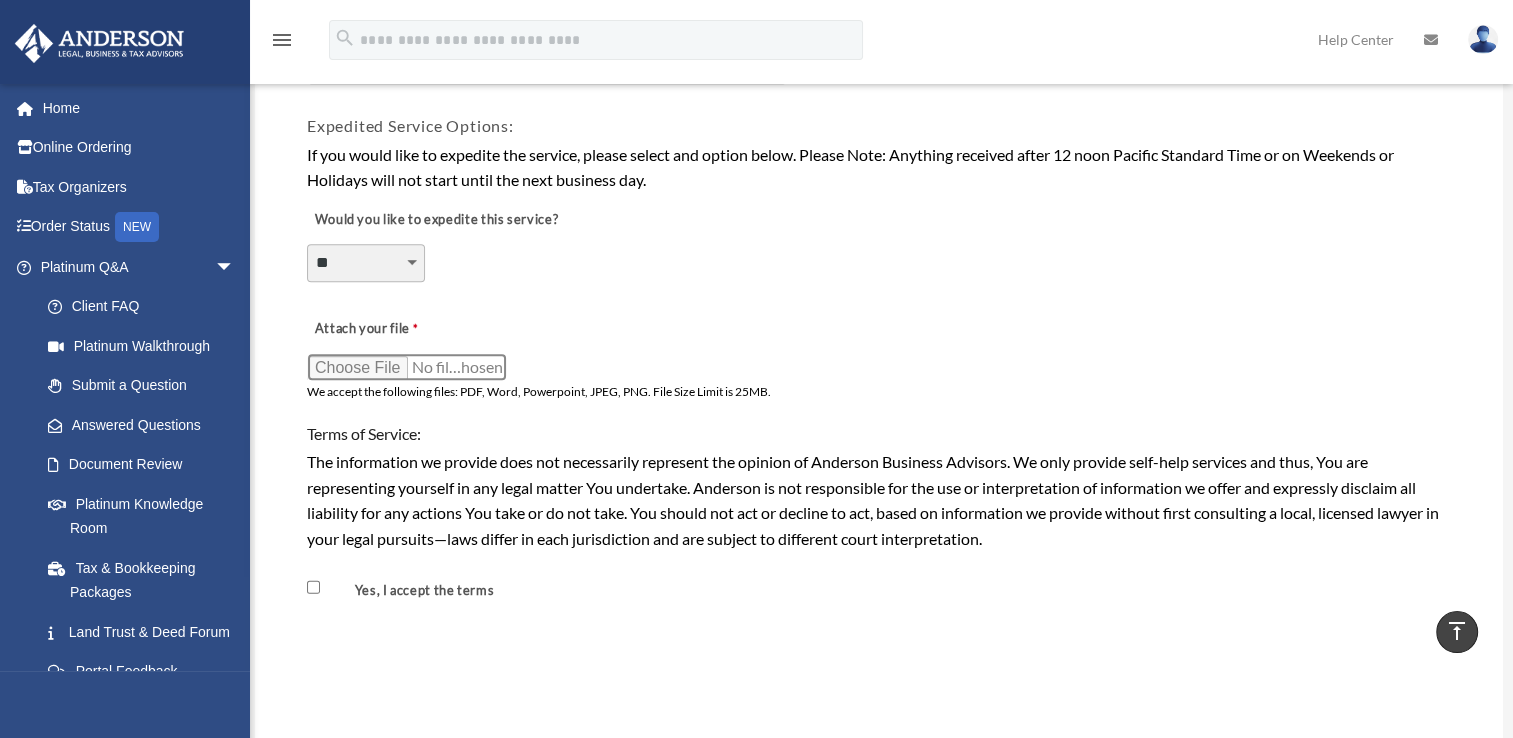 type on "**********" 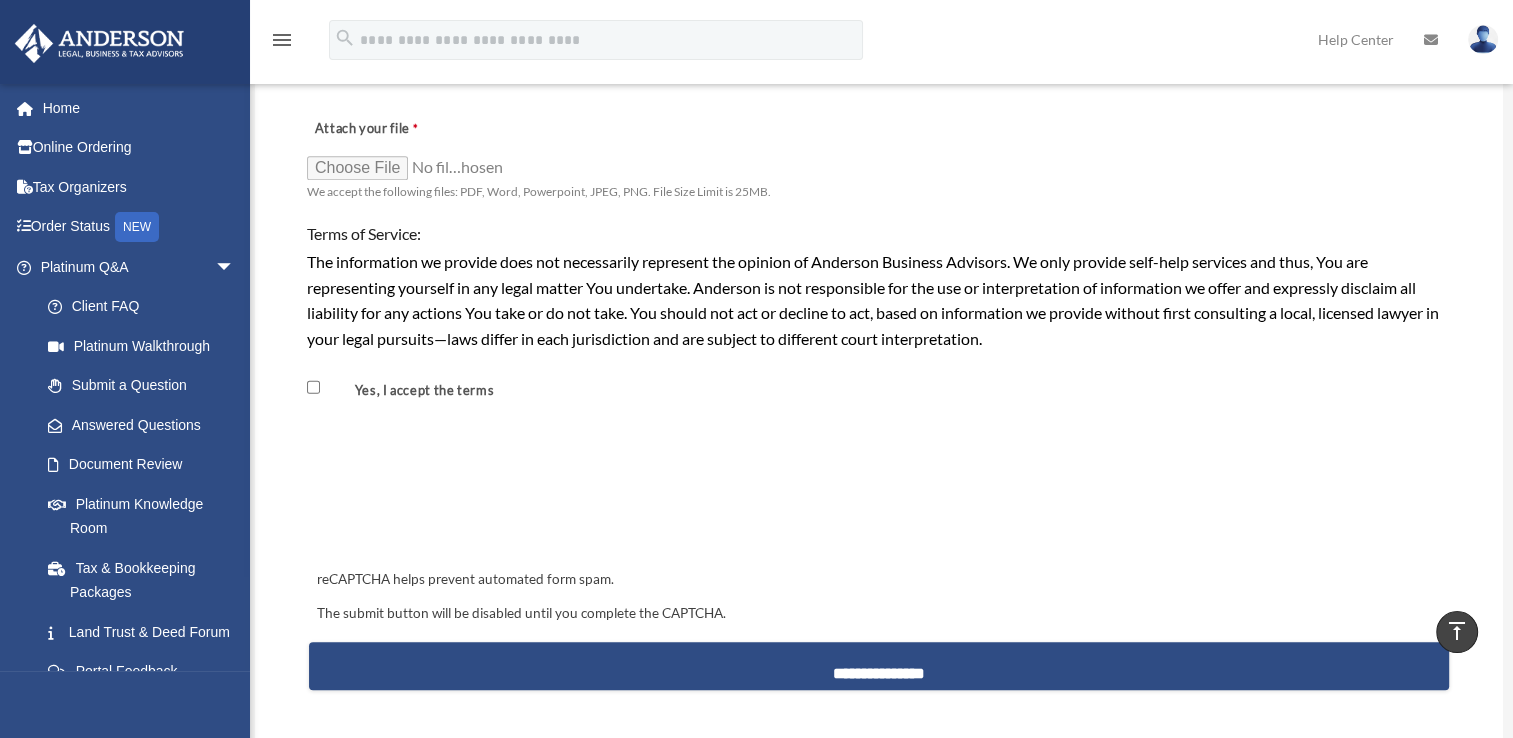 click on "The information we provide does not necessarily represent the opinion of Anderson Business Advisors. We only provide self-help services and thus, You are representing yourself in any legal matter You undertake. Anderson is not responsible for the use or interpretation of information we offer and expressly disclaim all liability for any actions You take or do not take. You should not act or decline to act, based on information we provide without first consulting a local, licensed lawyer in your legal pursuits—laws differ in each jurisdiction and are subject to different court interpretation." at bounding box center [879, 300] 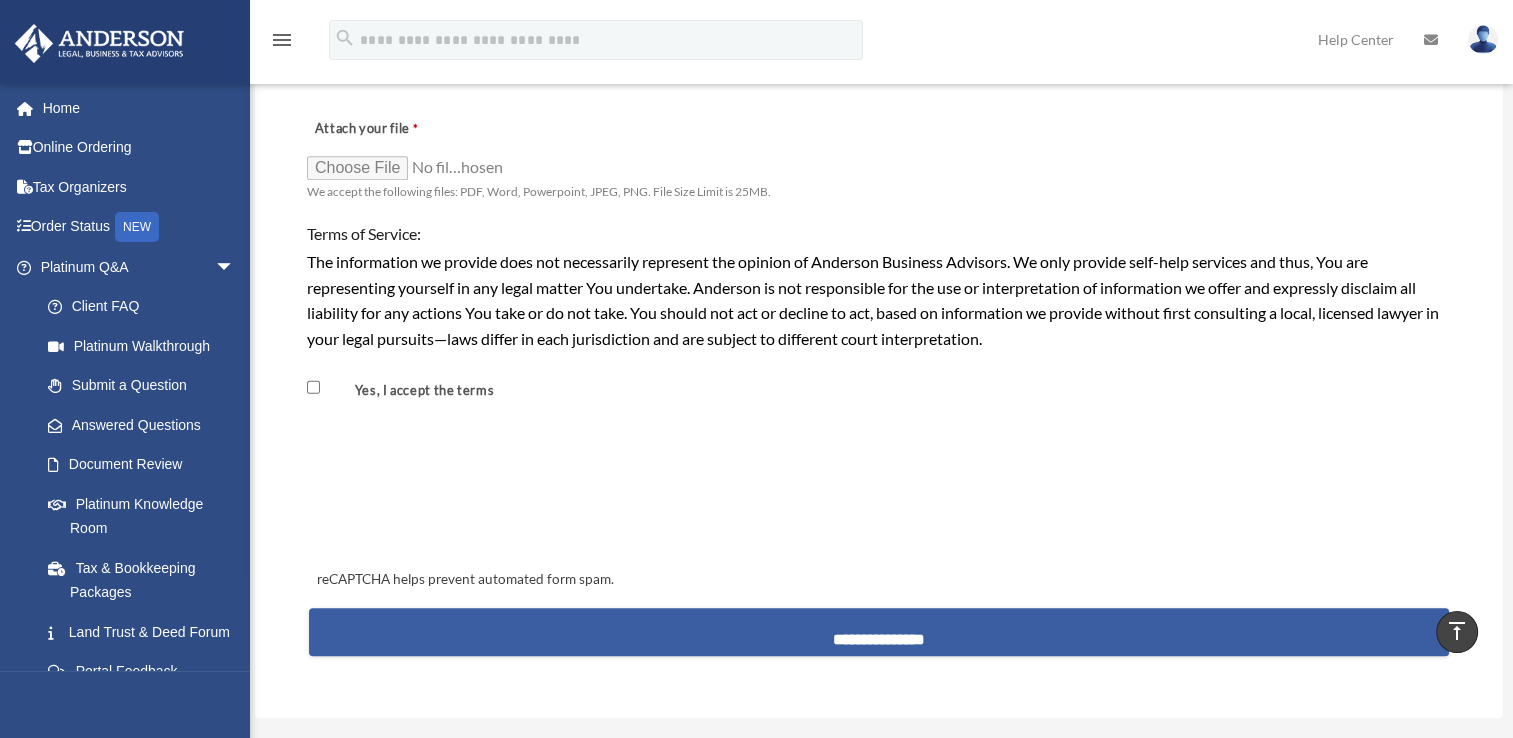 click on "**********" at bounding box center [879, 632] 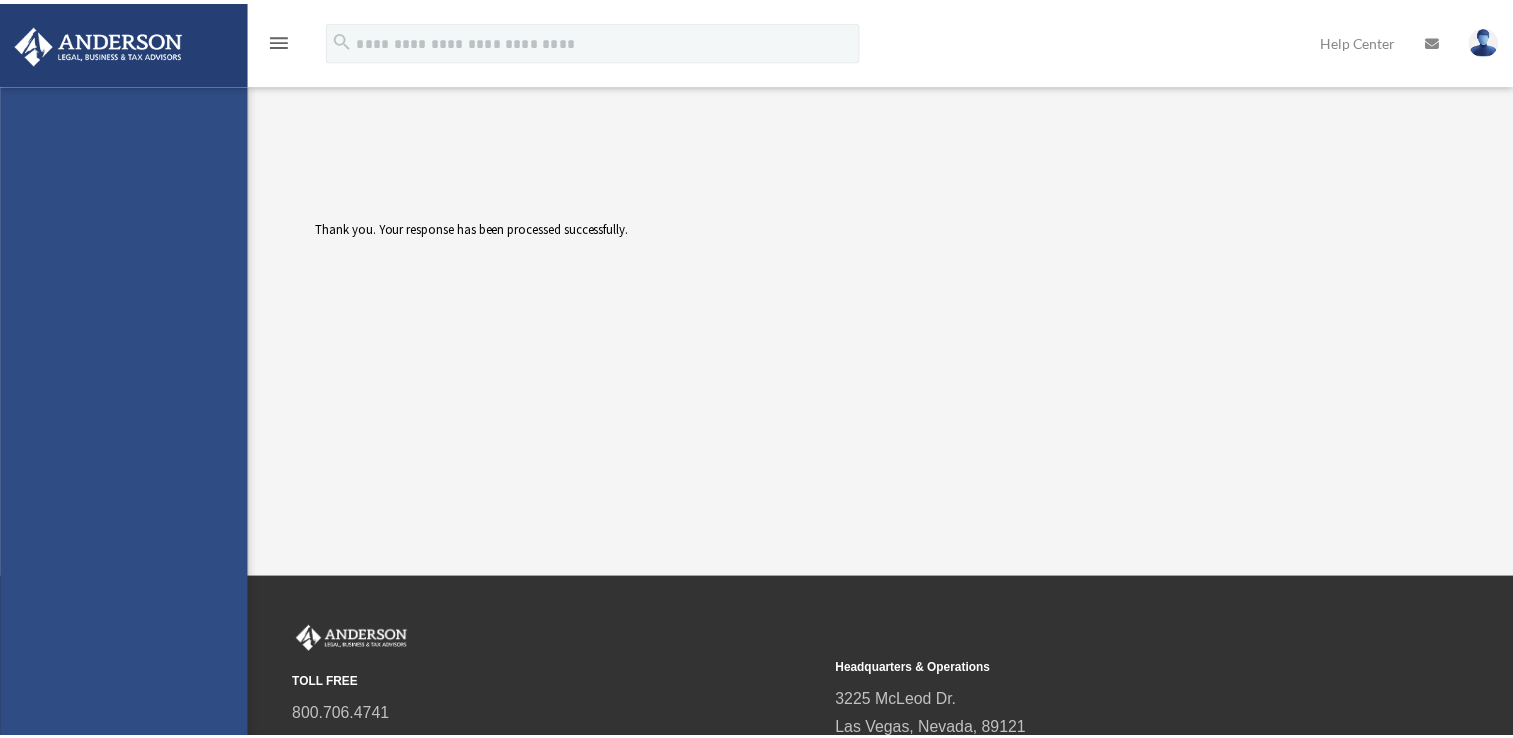 scroll, scrollTop: 0, scrollLeft: 0, axis: both 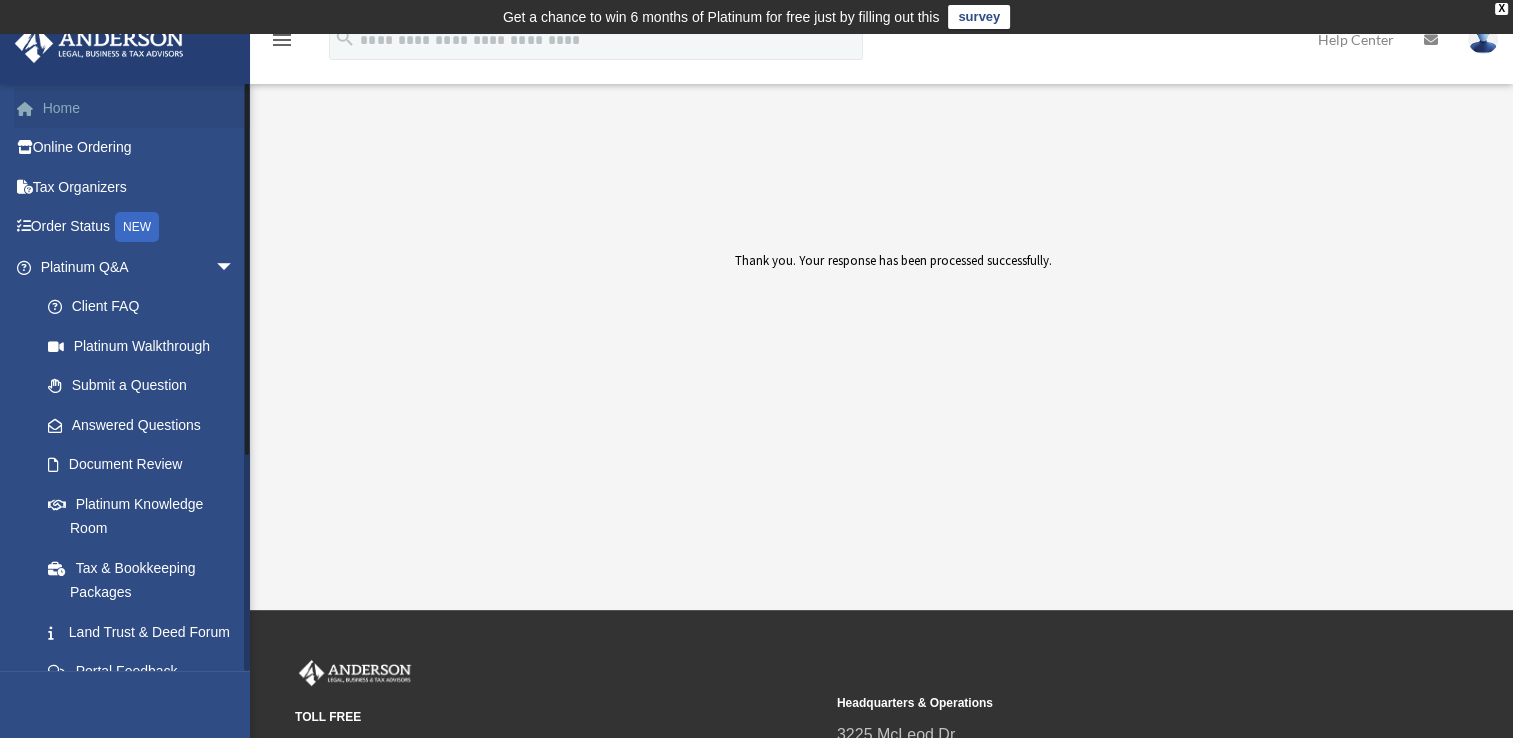 click on "Home" at bounding box center [139, 108] 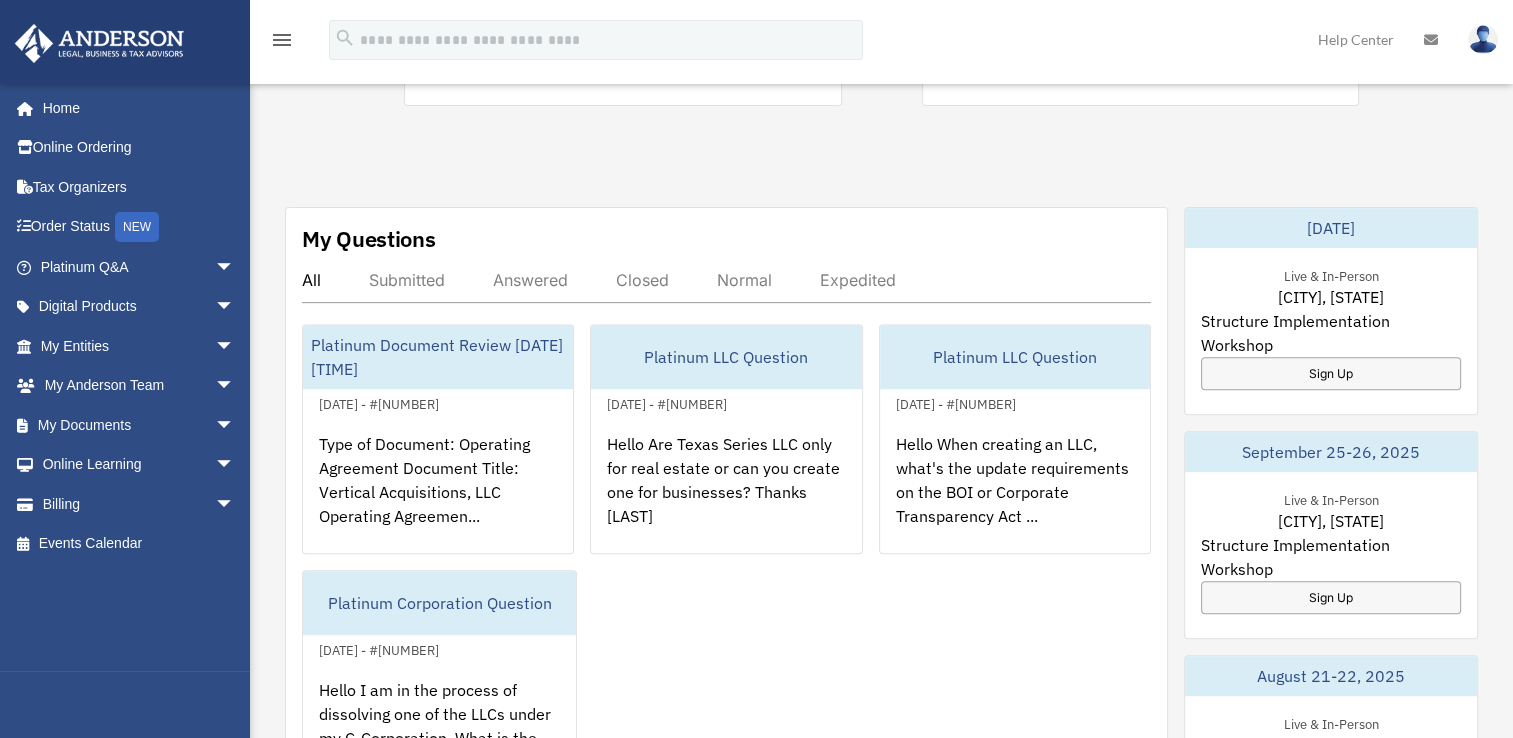 scroll, scrollTop: 800, scrollLeft: 0, axis: vertical 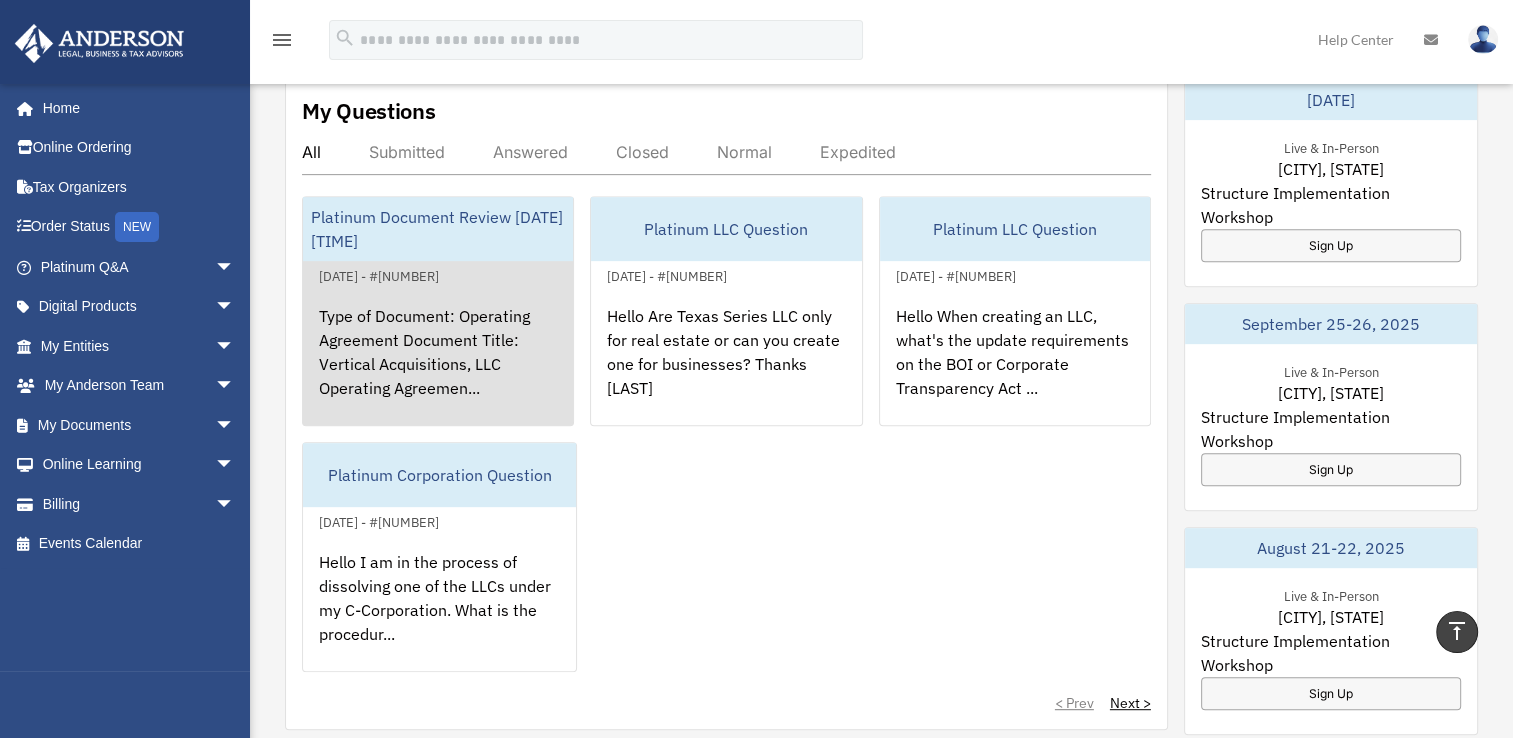 click on "Type of Document: Operating Agreement
Document Title:  Vertical Acquisitions, LLC Operating Agreemen..." at bounding box center [438, 366] 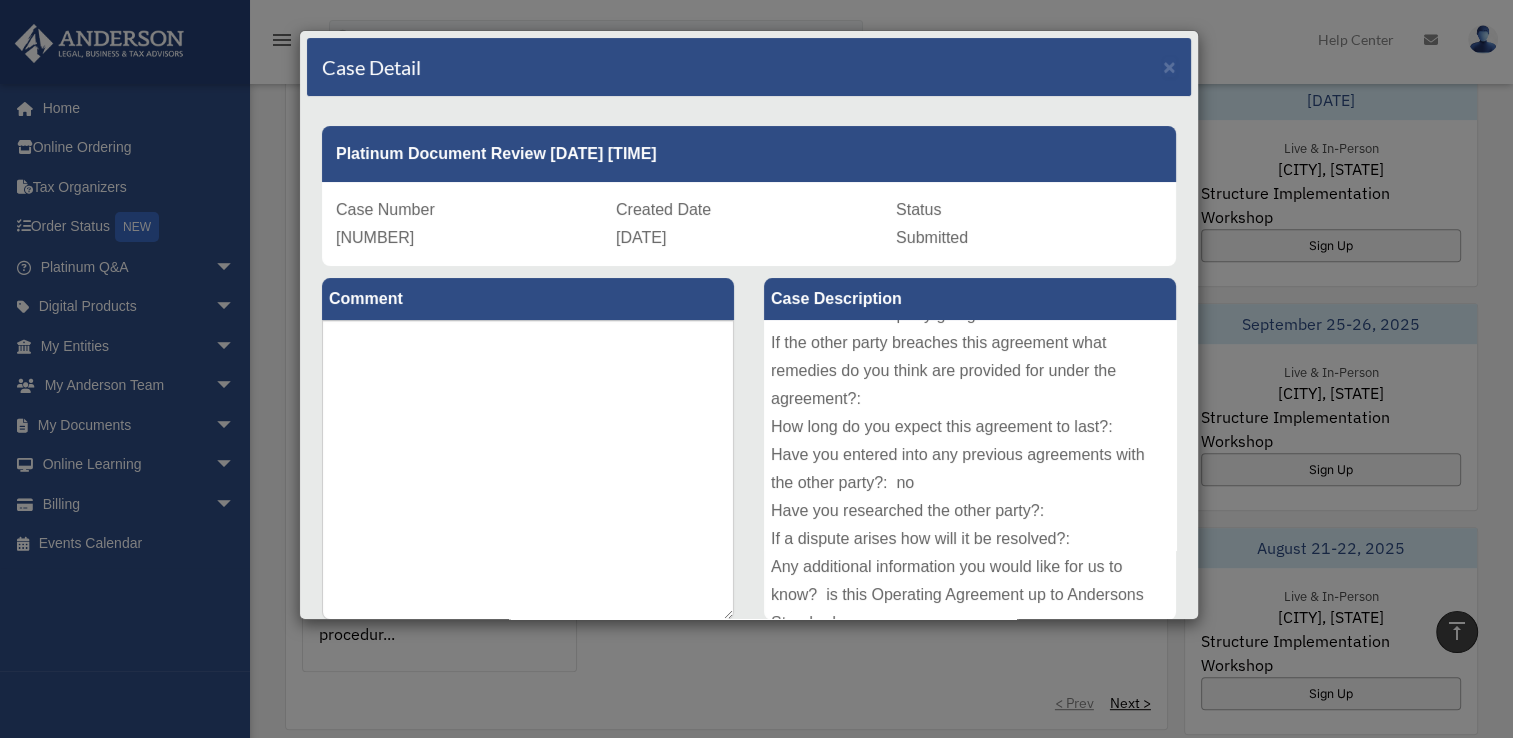 scroll, scrollTop: 330, scrollLeft: 0, axis: vertical 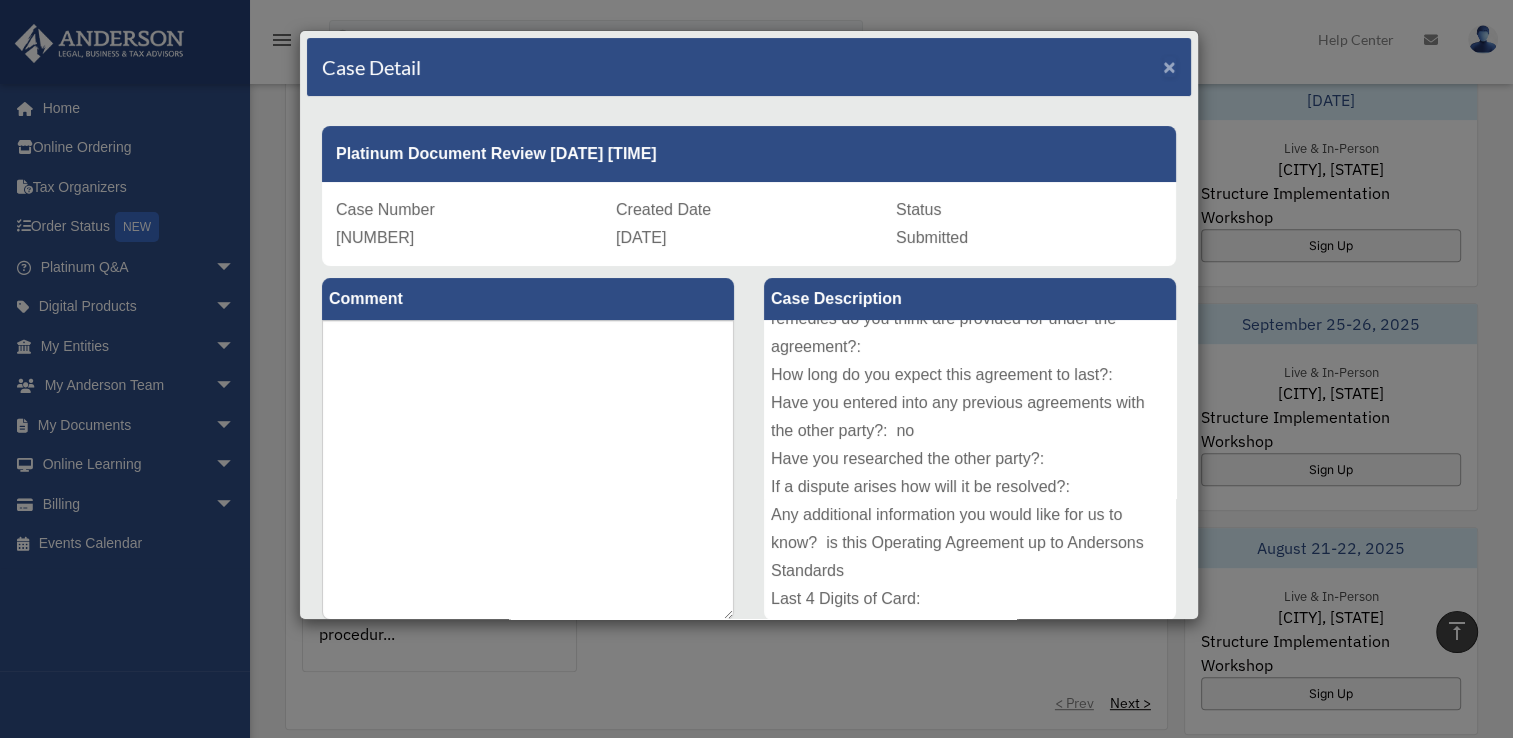 click on "×" at bounding box center (1169, 66) 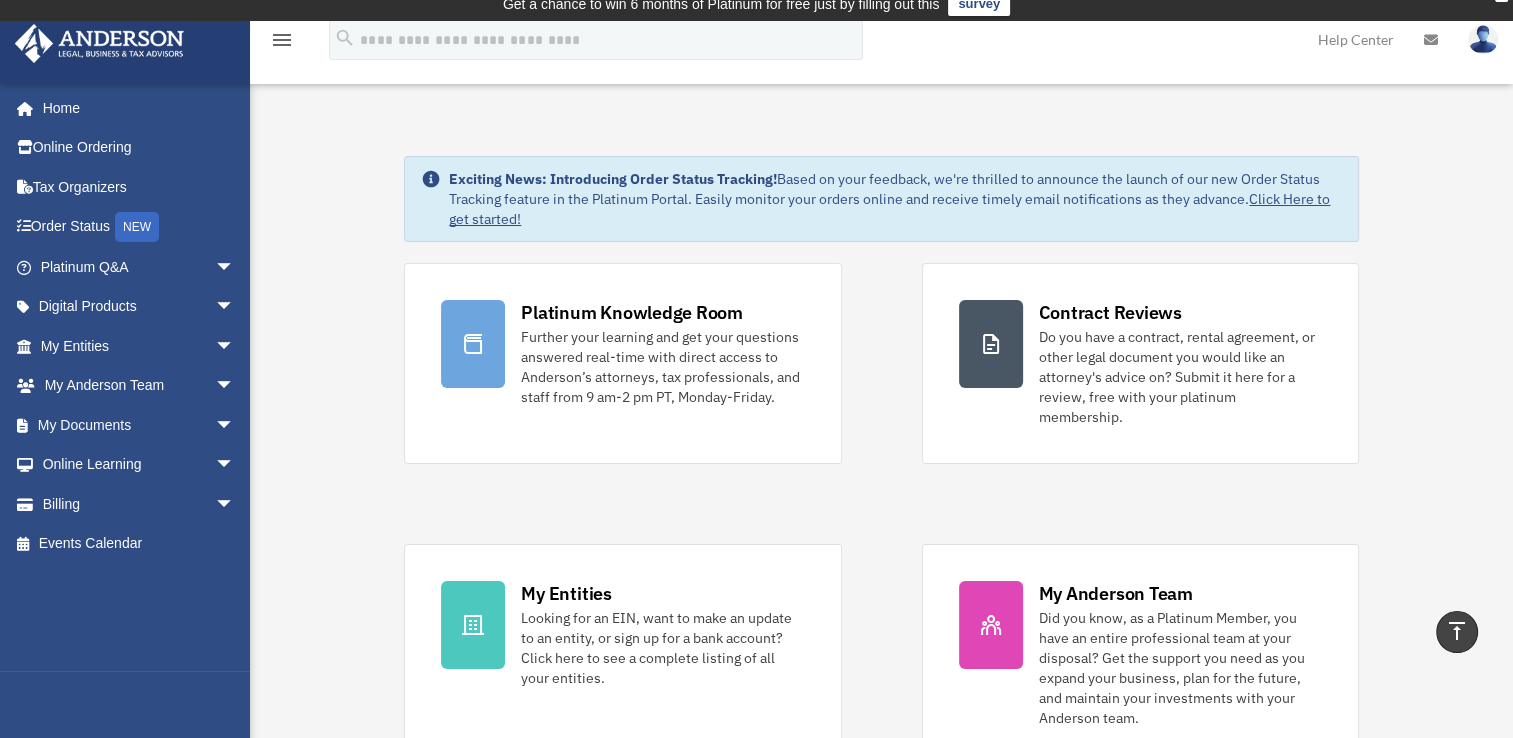 scroll, scrollTop: 0, scrollLeft: 0, axis: both 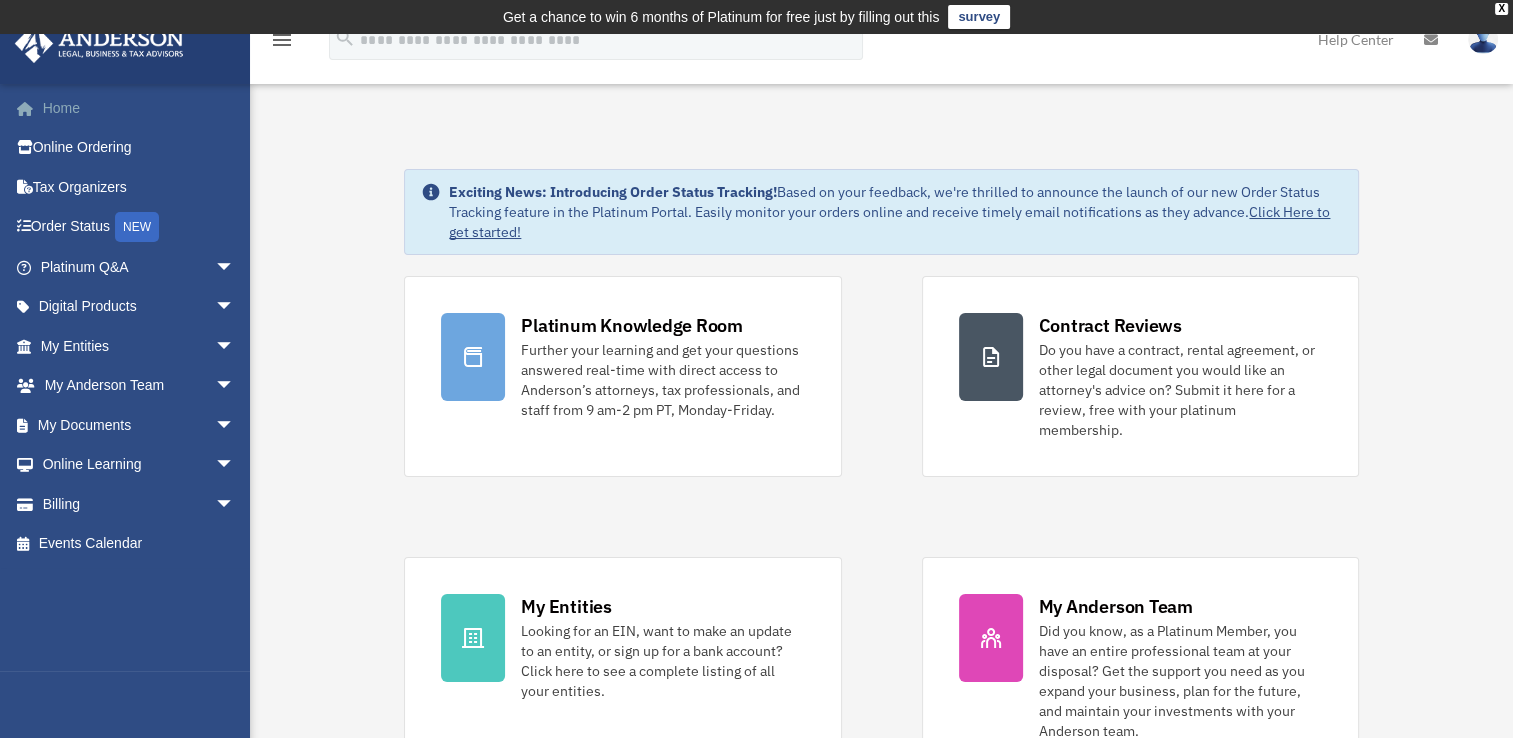 click on "Home" at bounding box center [139, 108] 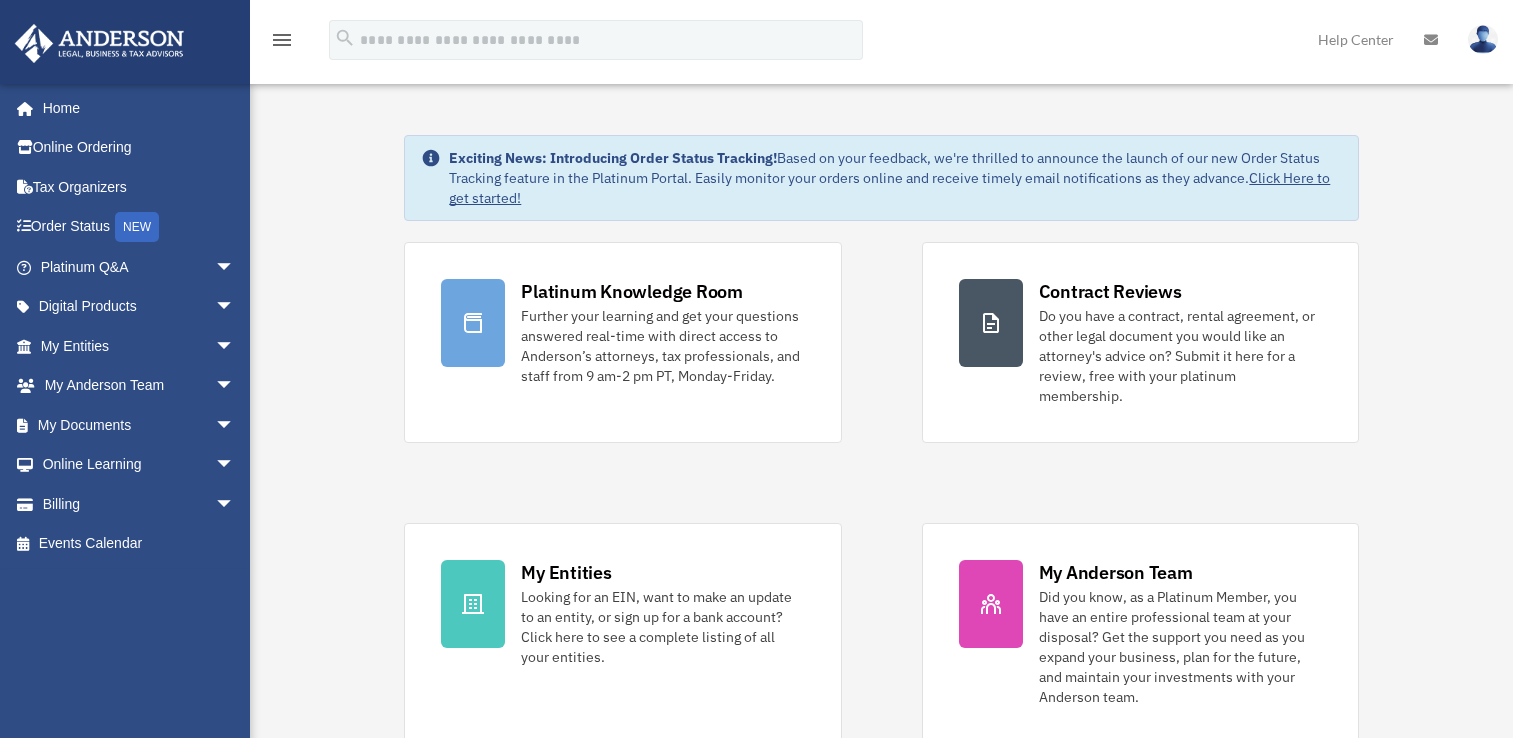 scroll, scrollTop: 0, scrollLeft: 0, axis: both 